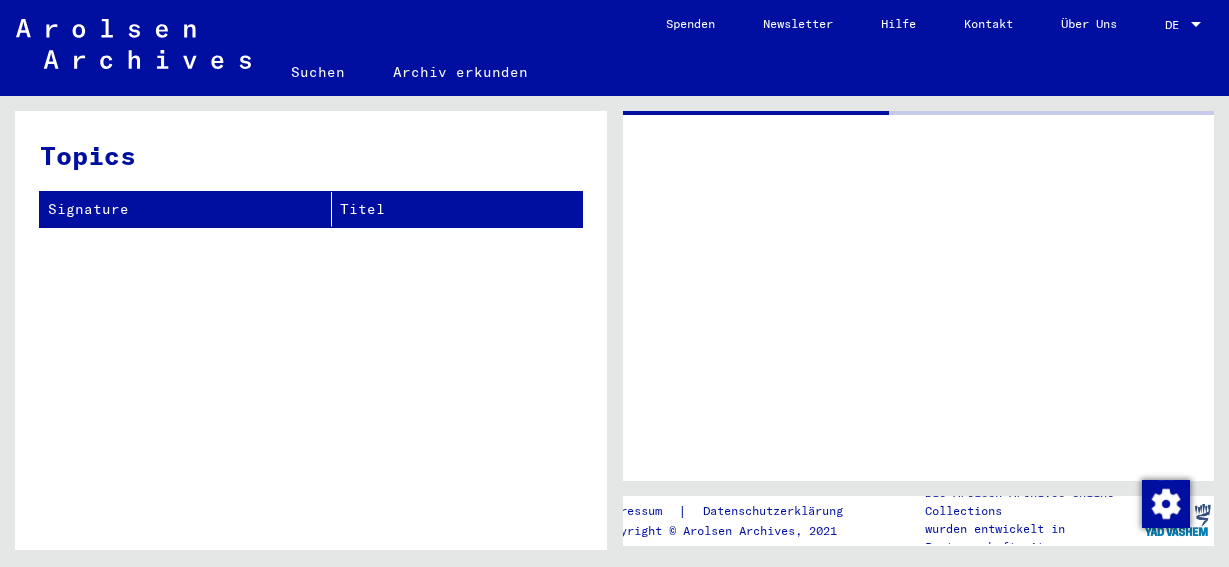 scroll, scrollTop: 0, scrollLeft: 0, axis: both 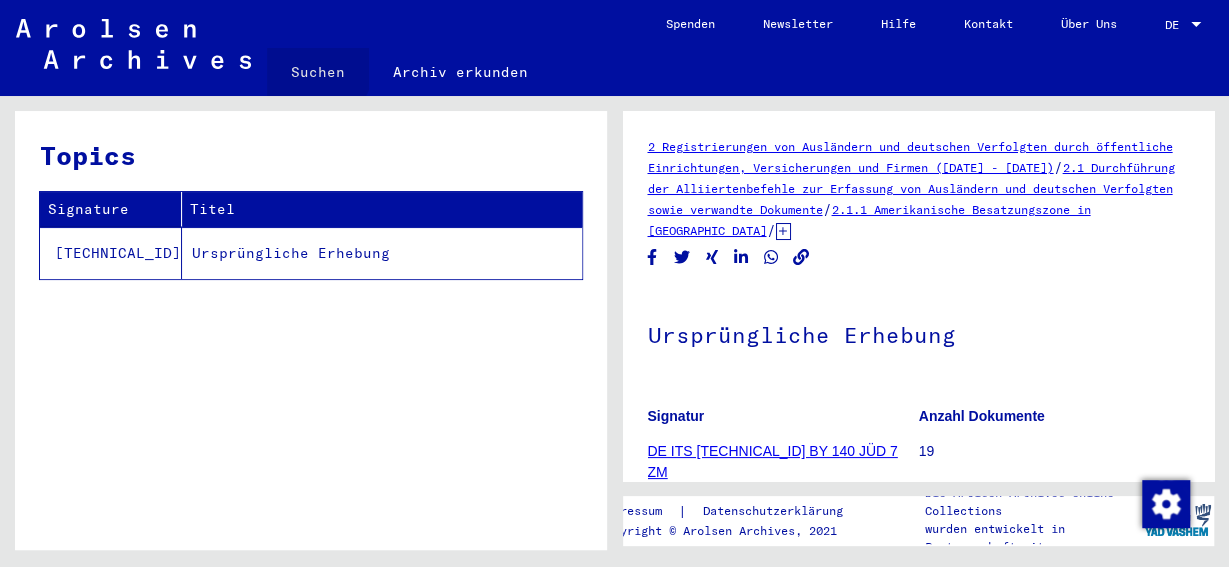 click on "Suchen" 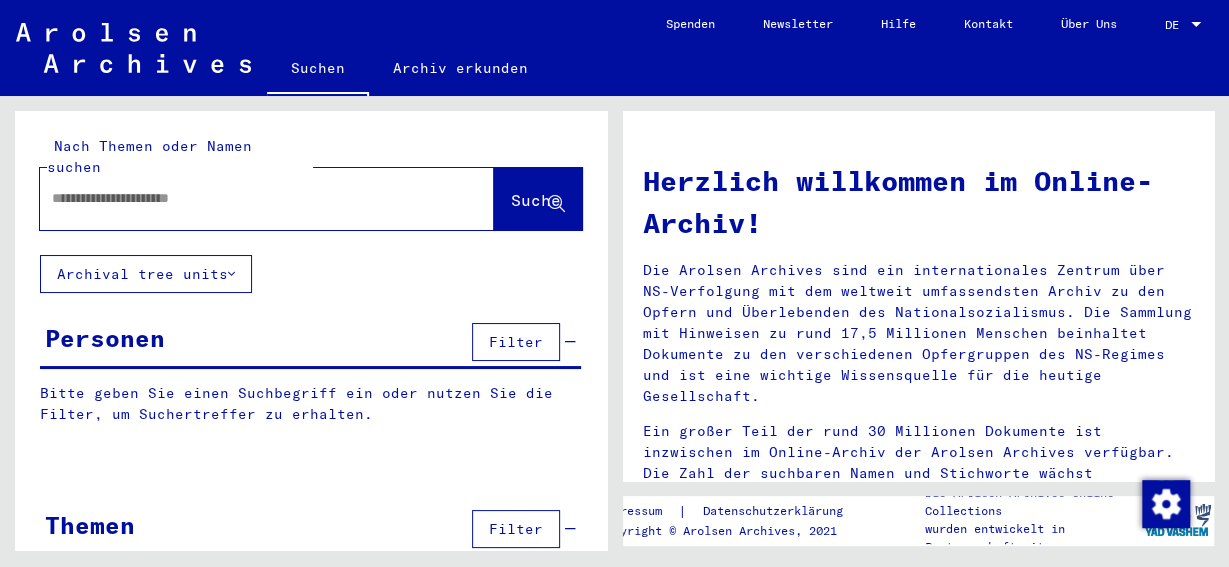 click at bounding box center [243, 198] 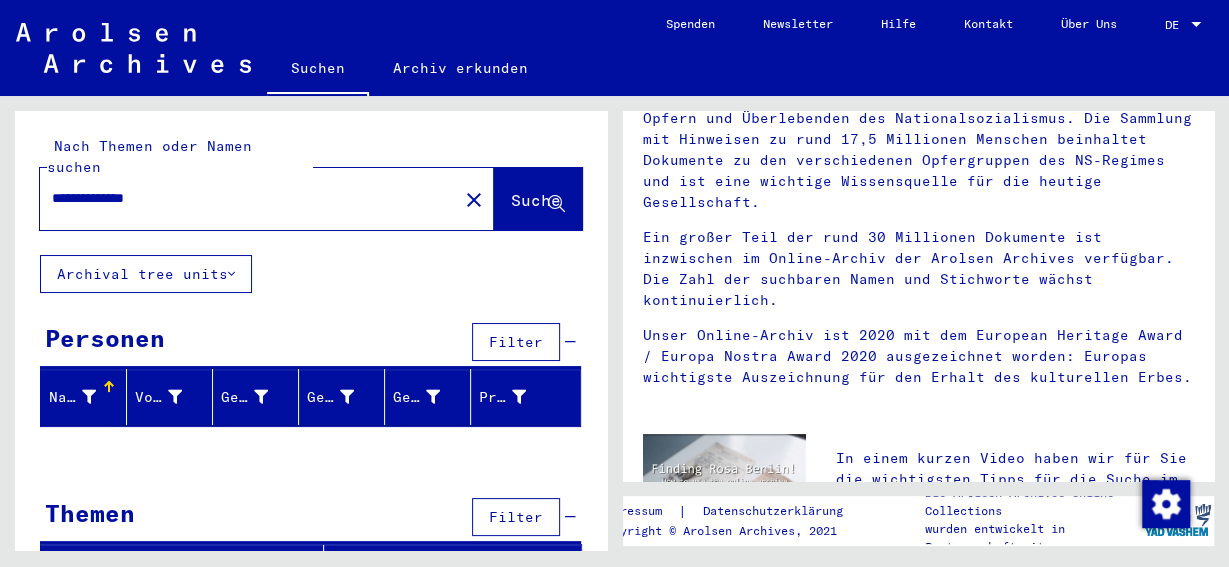 scroll, scrollTop: 208, scrollLeft: 0, axis: vertical 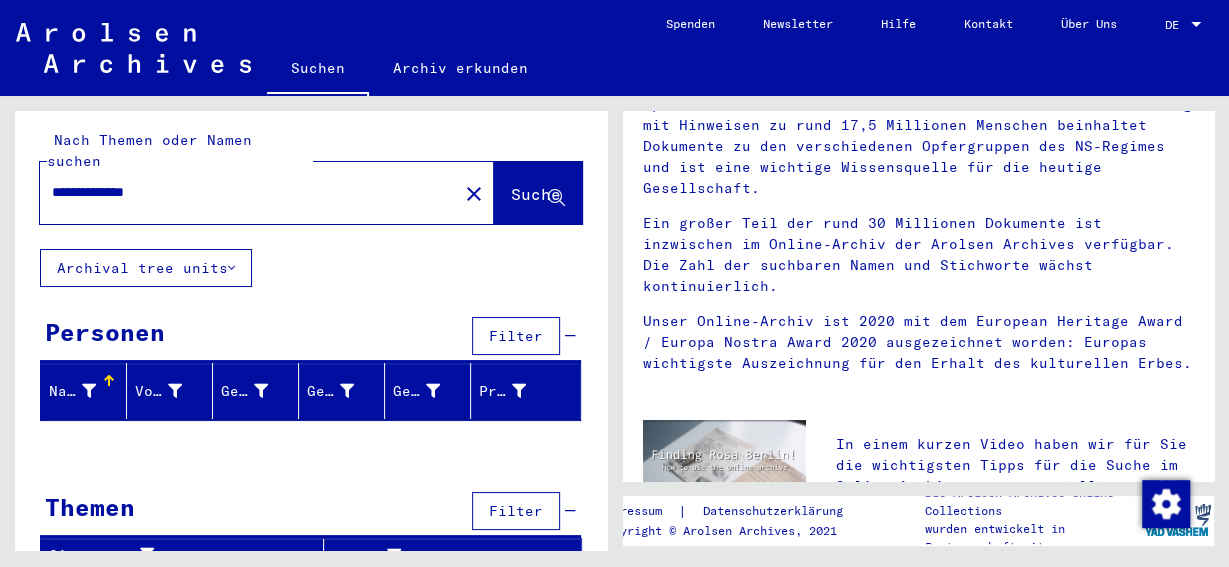 drag, startPoint x: 104, startPoint y: 168, endPoint x: 199, endPoint y: 163, distance: 95.131485 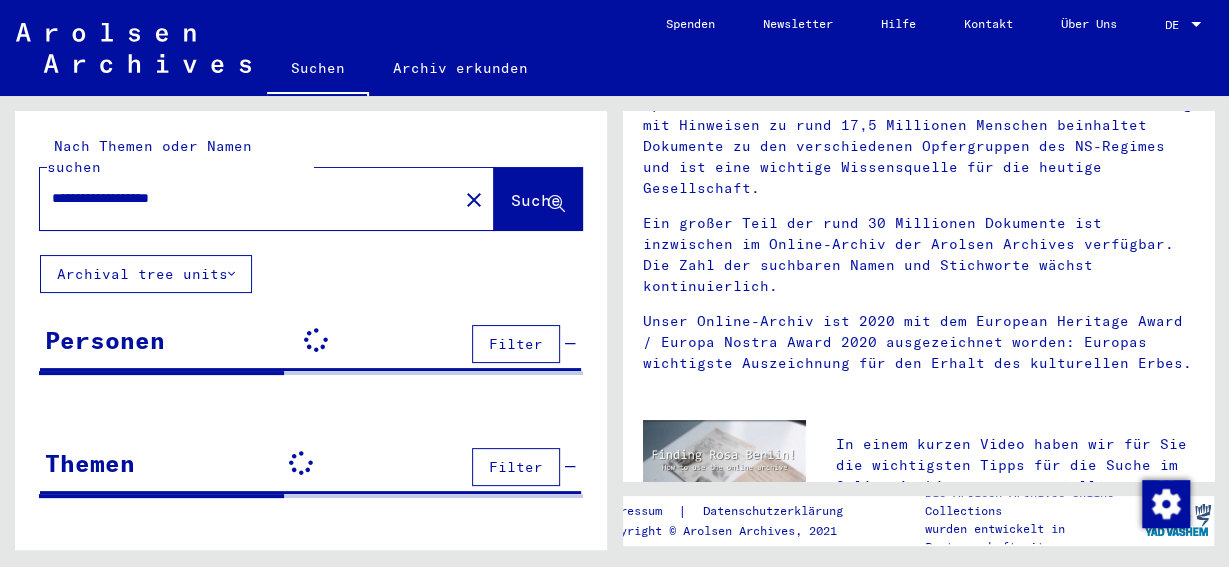 scroll, scrollTop: 0, scrollLeft: 0, axis: both 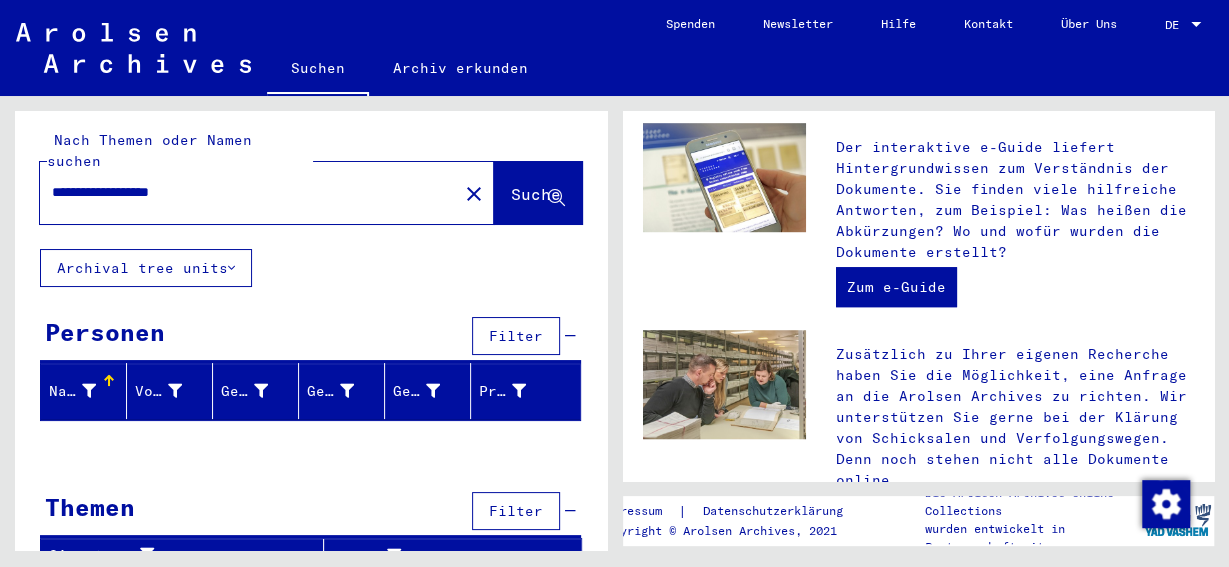 drag, startPoint x: 105, startPoint y: 173, endPoint x: 123, endPoint y: 186, distance: 22.203604 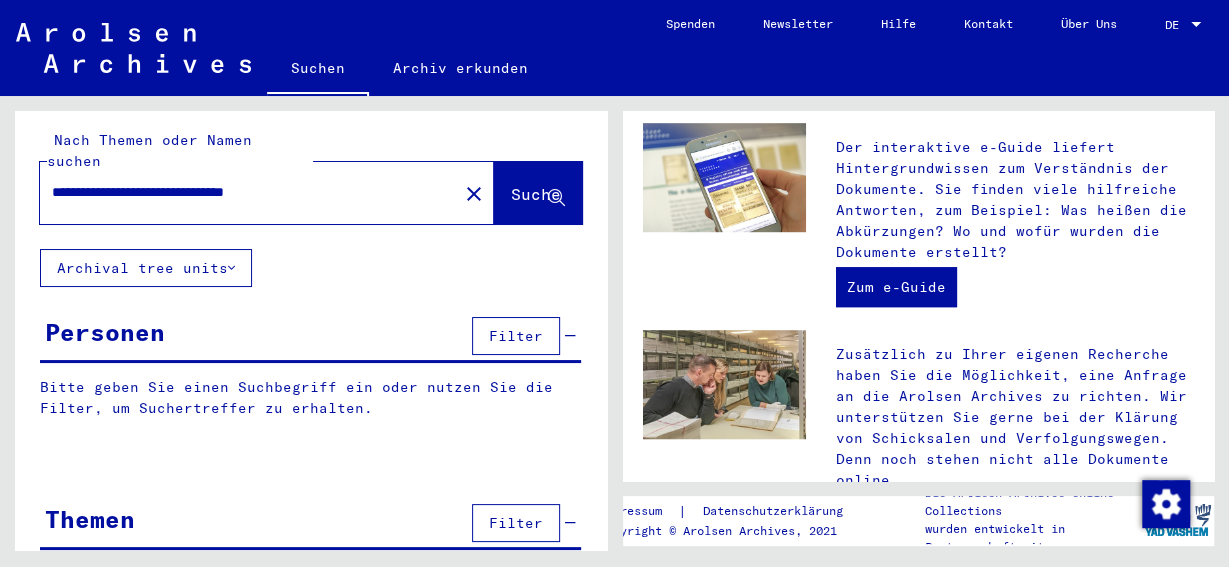 scroll, scrollTop: 0, scrollLeft: 0, axis: both 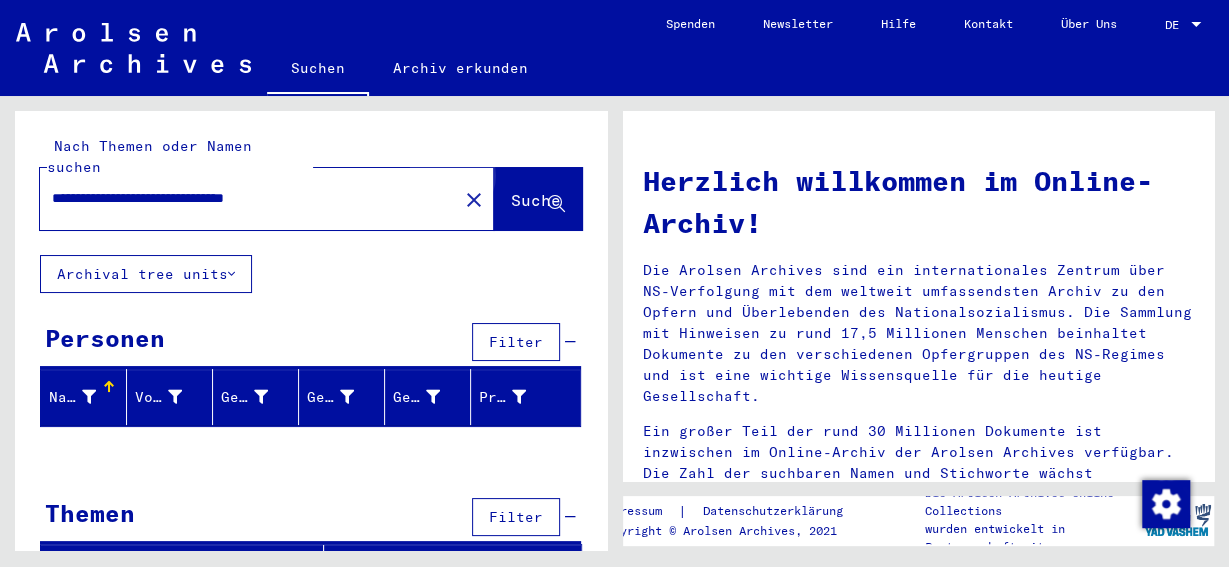 click on "Suche" 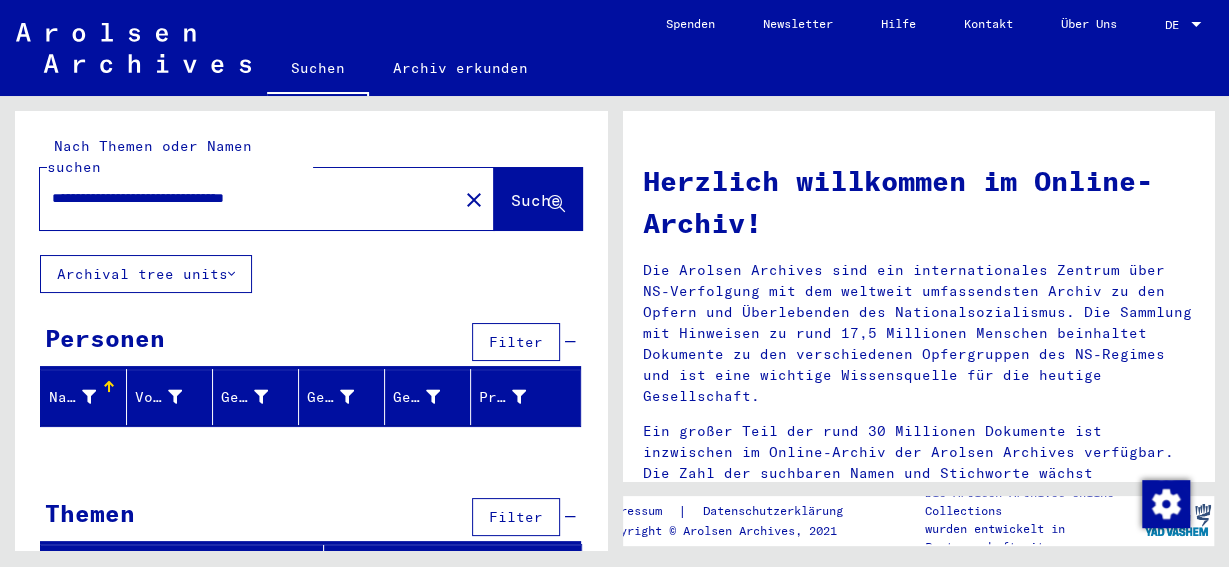 click 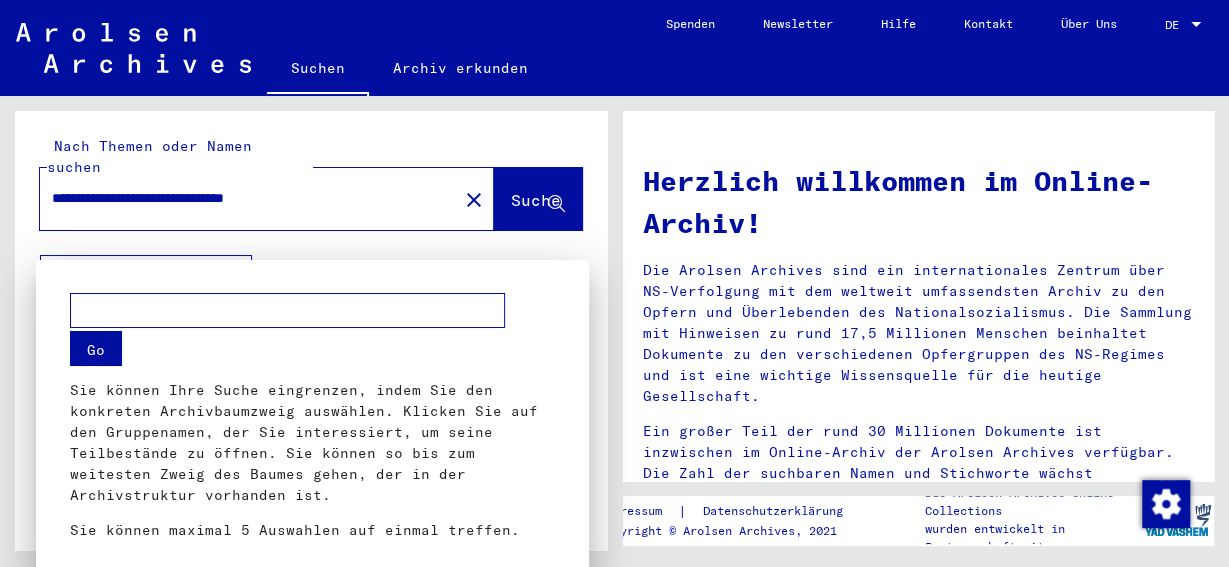 scroll, scrollTop: 69, scrollLeft: 0, axis: vertical 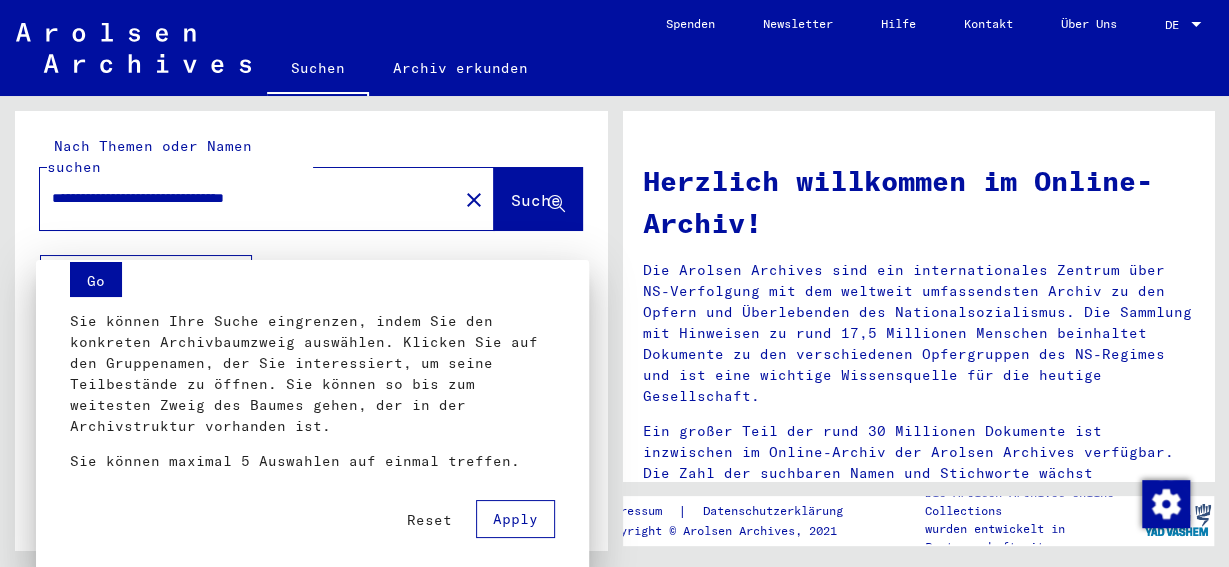 click on "Go" at bounding box center [96, 279] 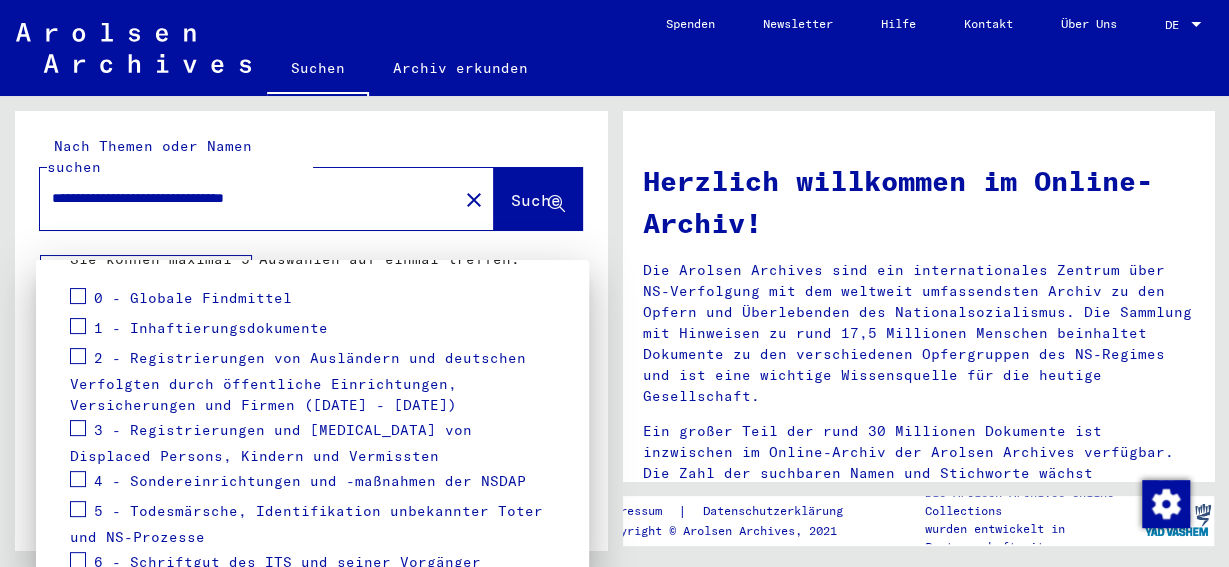 scroll, scrollTop: 217, scrollLeft: 0, axis: vertical 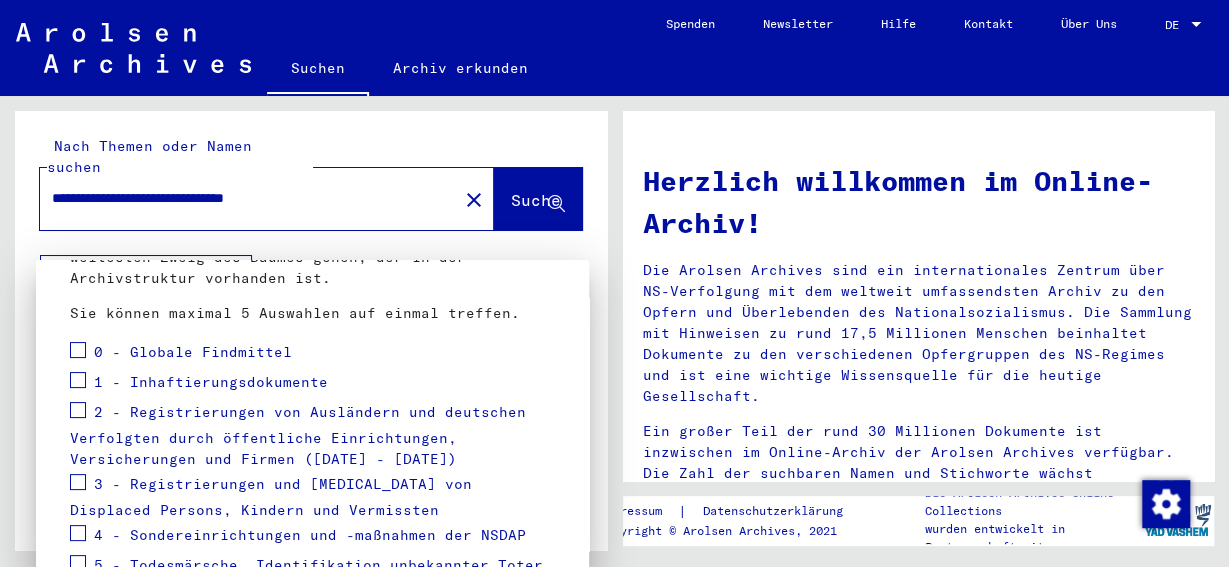 click at bounding box center [78, 380] 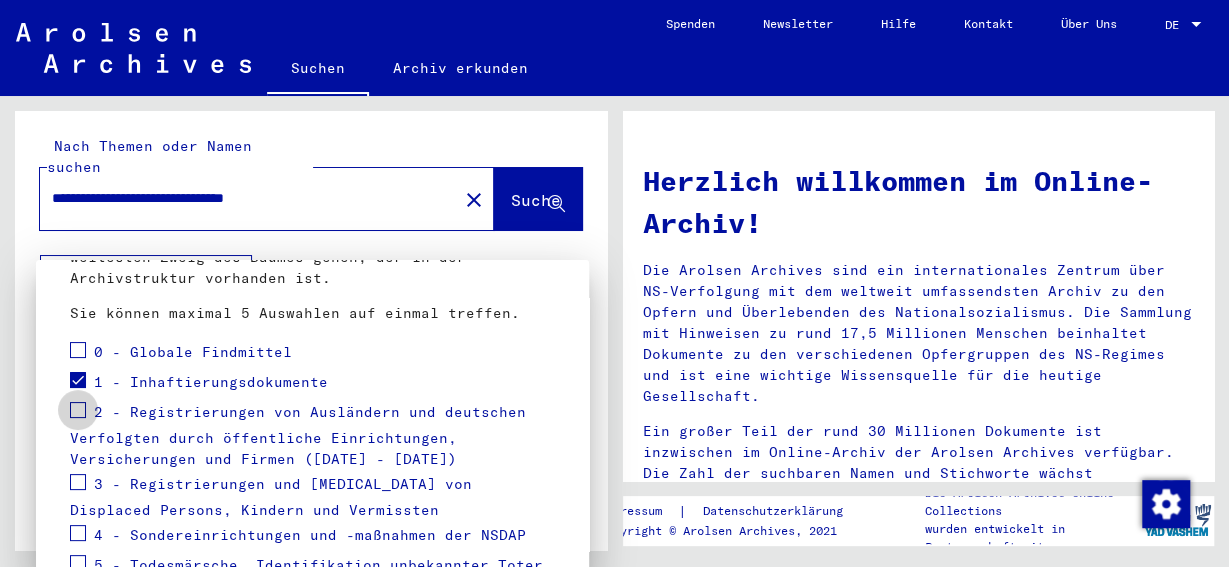 click at bounding box center (78, 410) 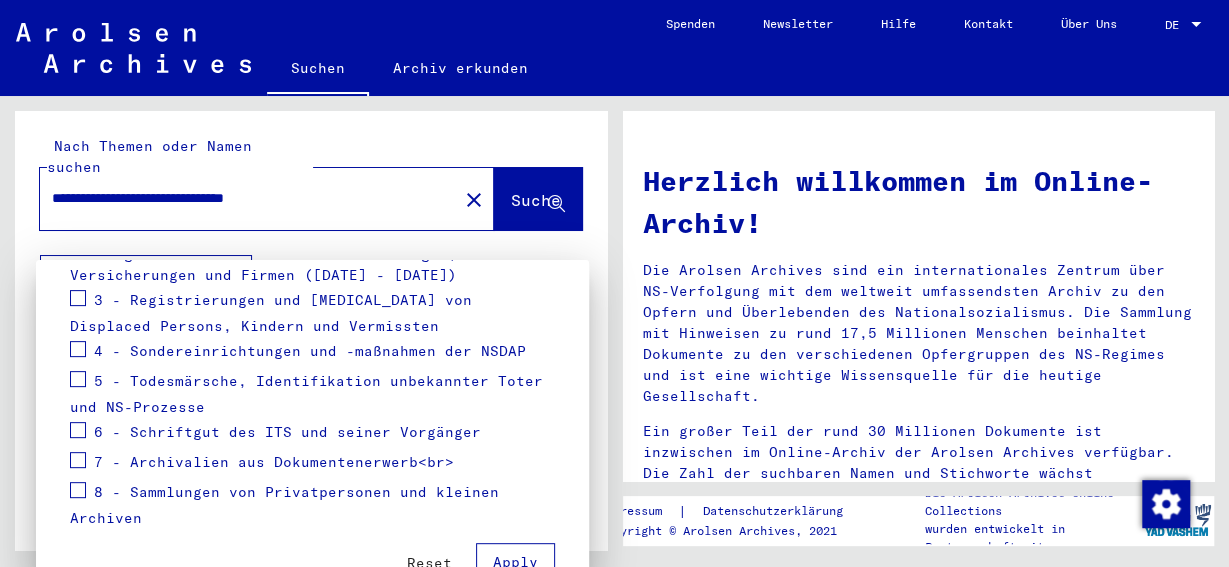 scroll, scrollTop: 410, scrollLeft: 0, axis: vertical 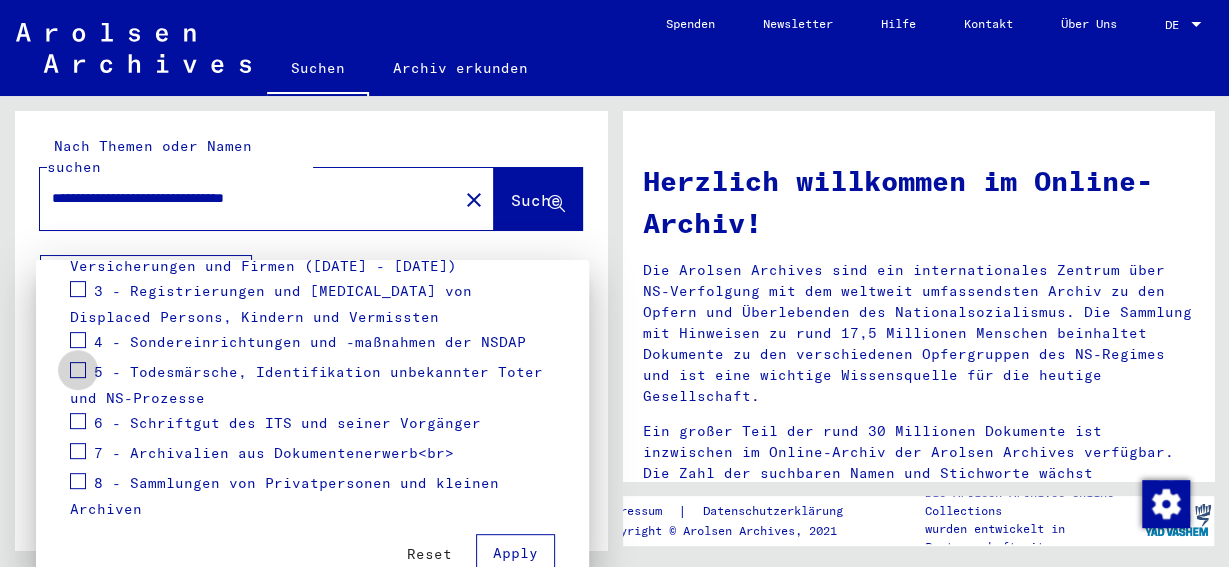 click at bounding box center [78, 370] 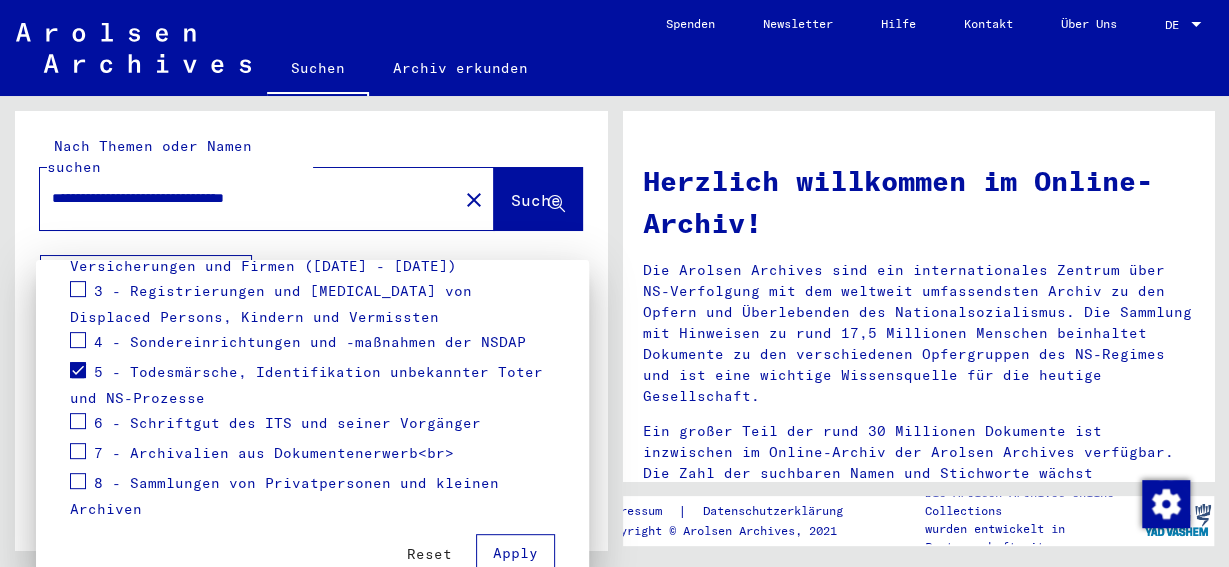 scroll, scrollTop: 444, scrollLeft: 0, axis: vertical 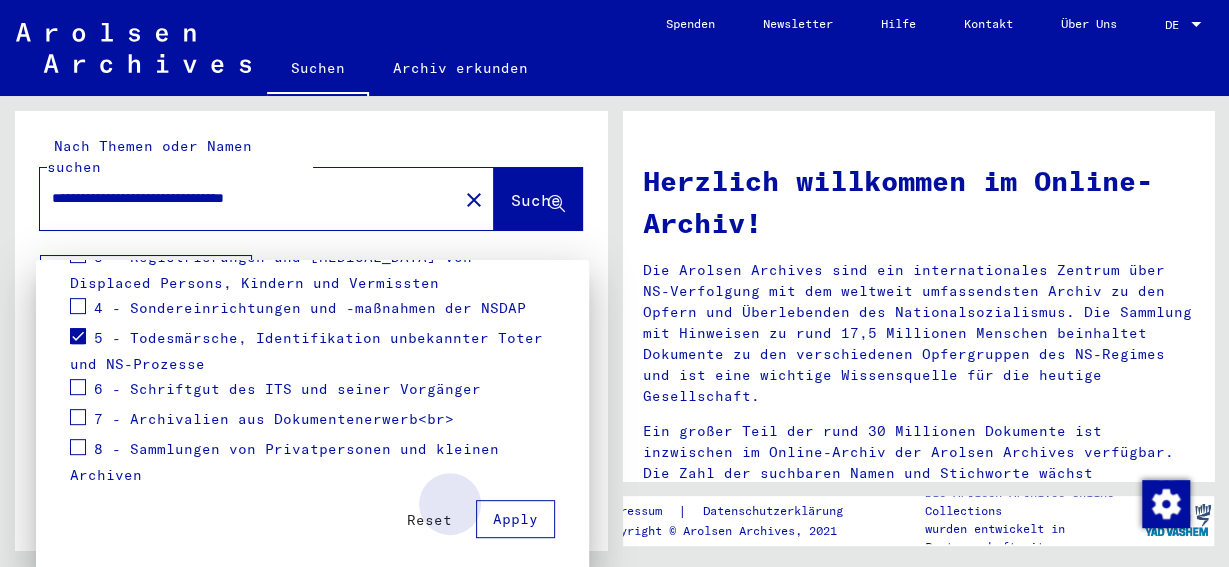 click on "Apply" at bounding box center [515, 519] 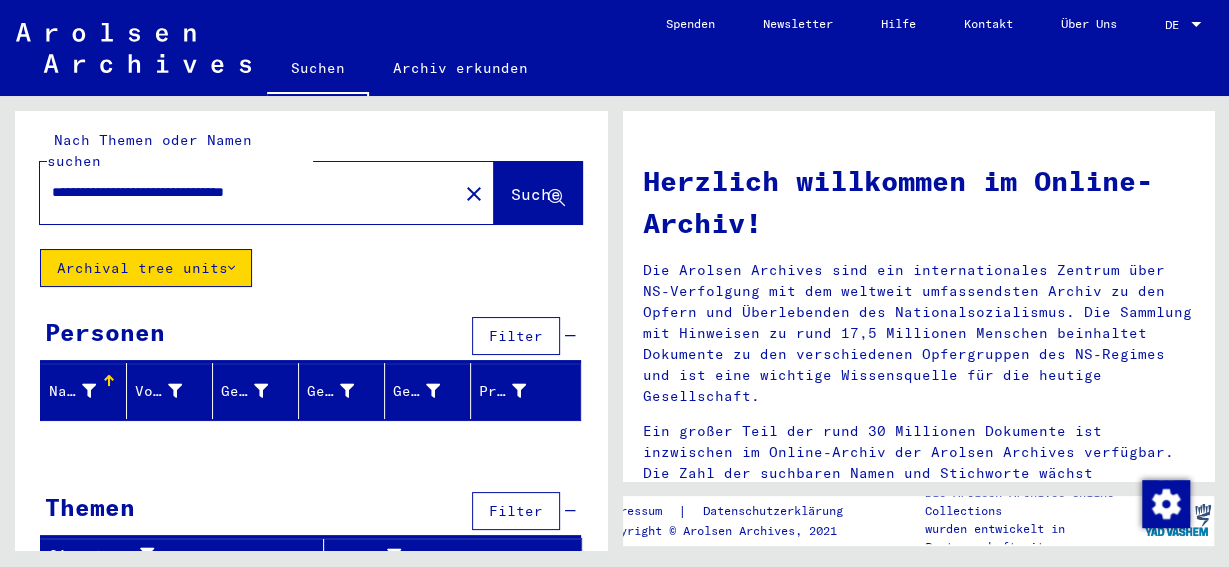 scroll, scrollTop: 0, scrollLeft: 0, axis: both 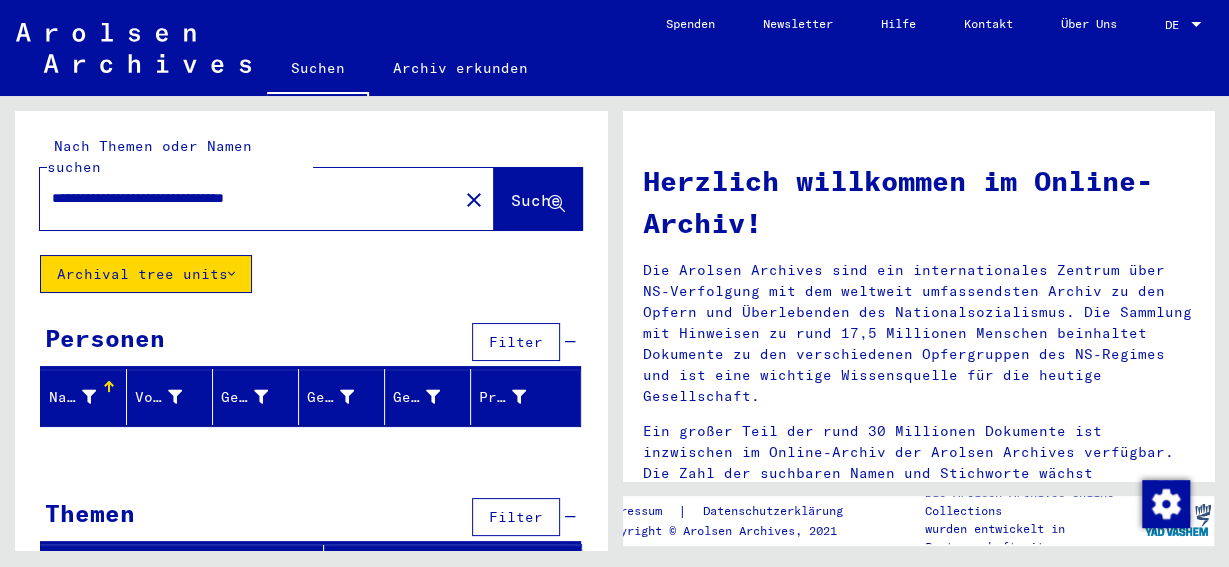 drag, startPoint x: 261, startPoint y: 179, endPoint x: 352, endPoint y: 184, distance: 91.13726 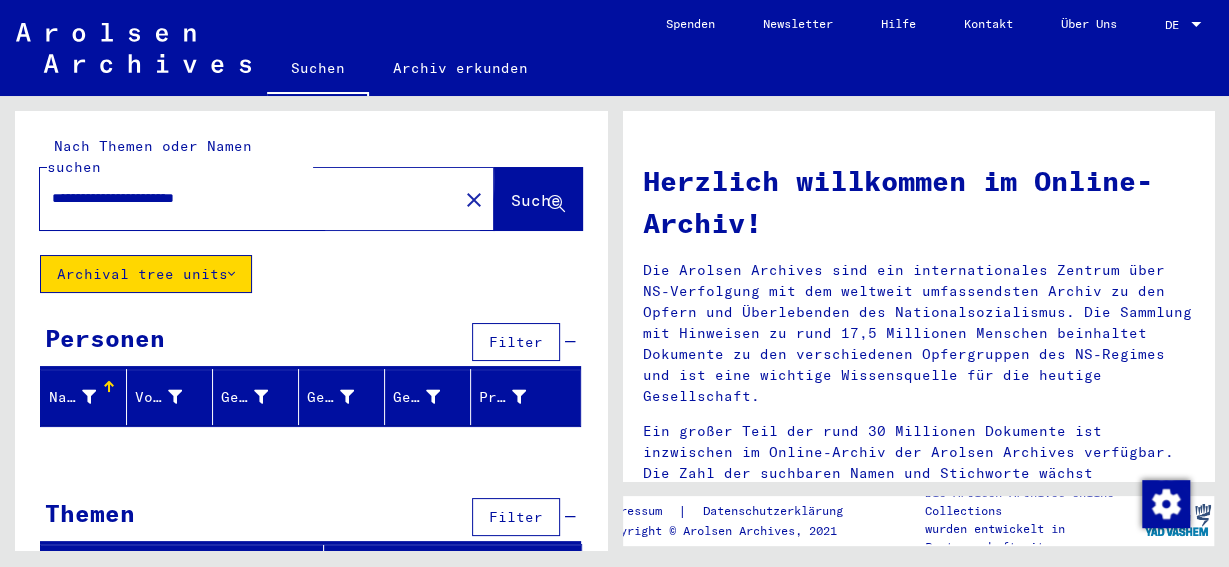 click on "Suche" 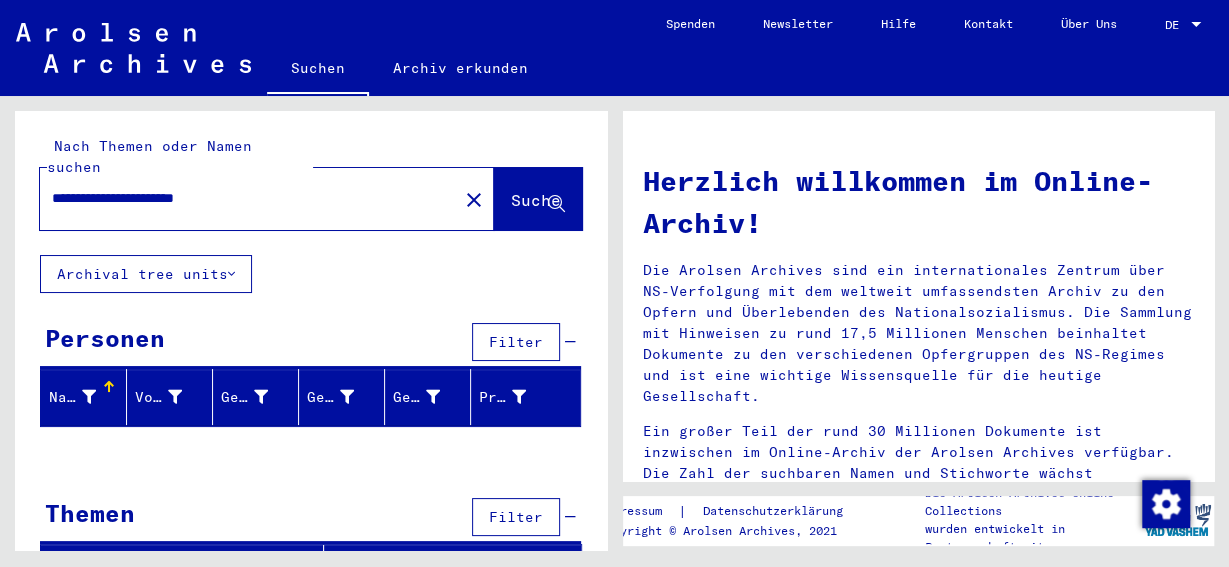 scroll, scrollTop: 6, scrollLeft: 0, axis: vertical 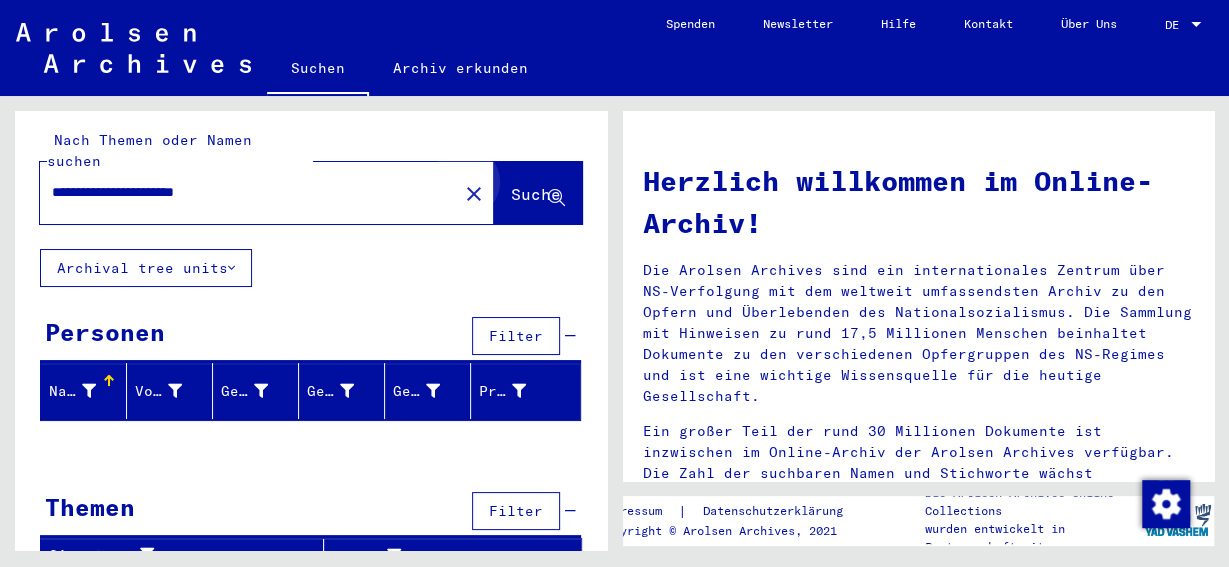 click on "Suche" 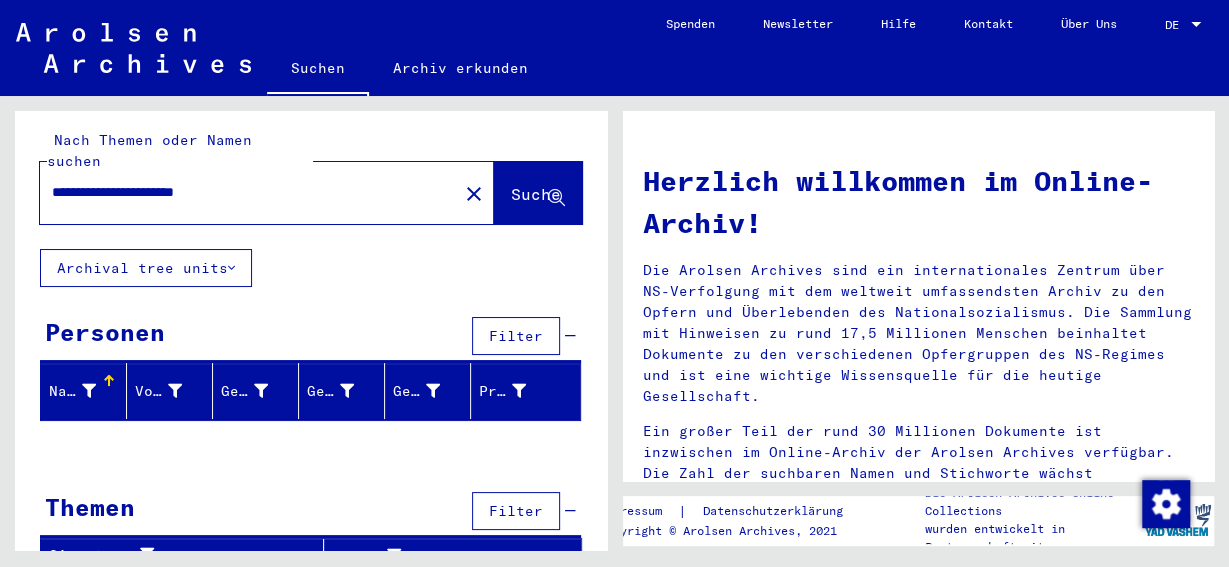 drag, startPoint x: 105, startPoint y: 171, endPoint x: 243, endPoint y: 174, distance: 138.03261 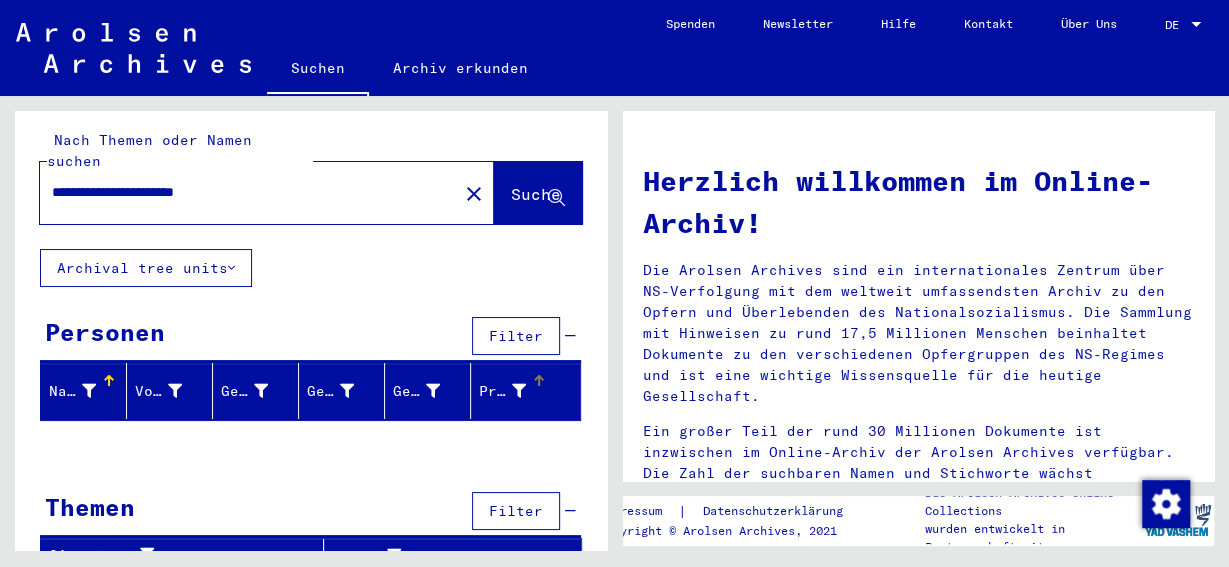 click on "Prisoner #" at bounding box center [517, 391] 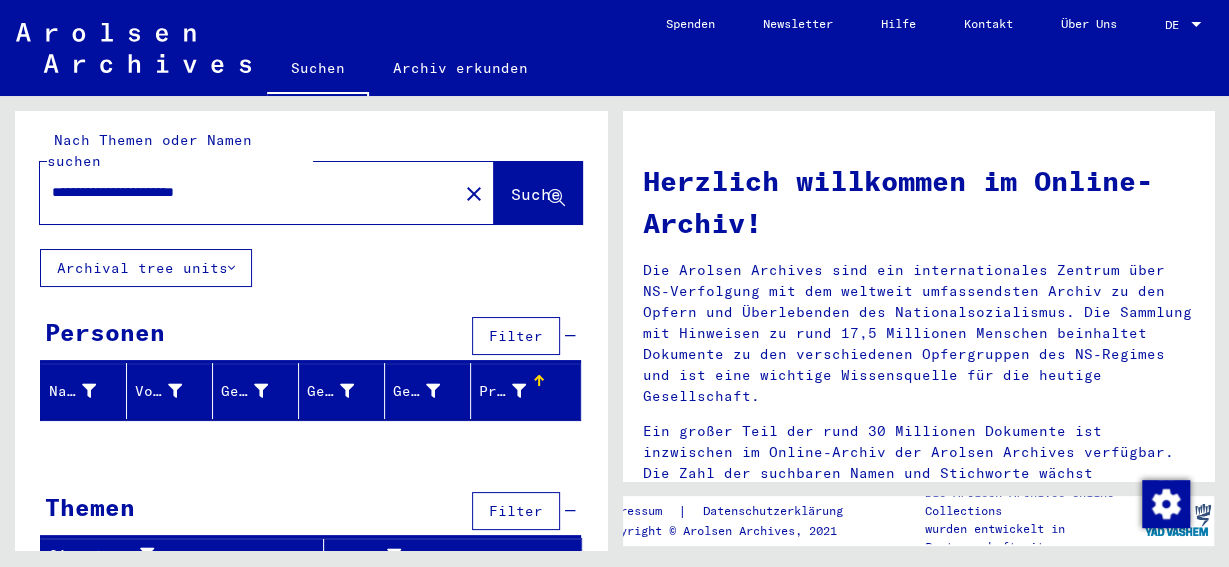 click at bounding box center (539, 381) 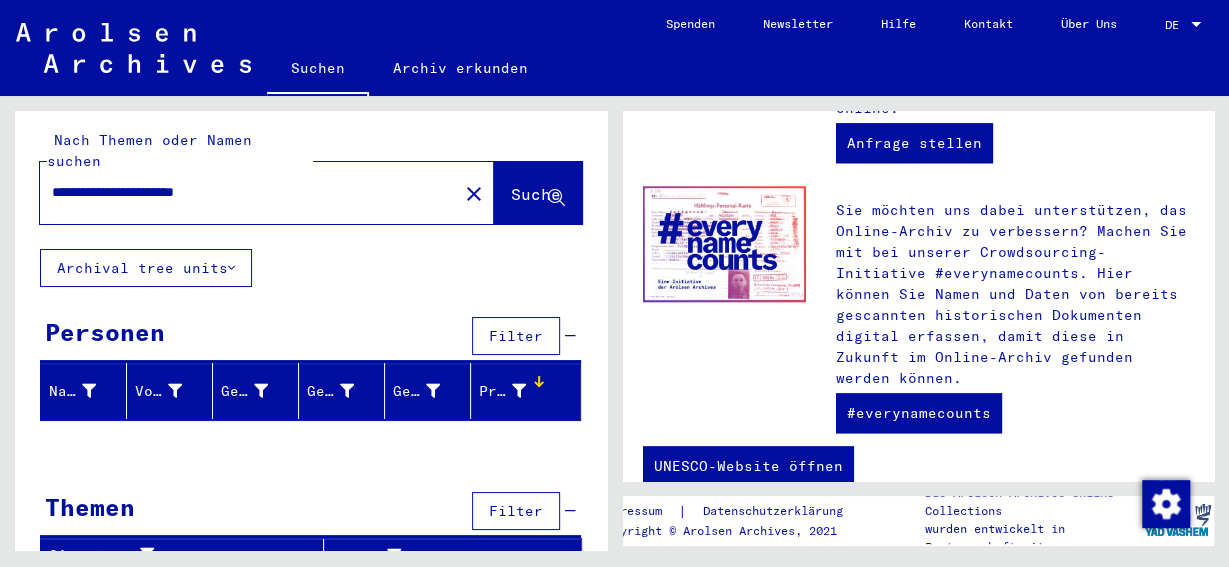 scroll, scrollTop: 1069, scrollLeft: 0, axis: vertical 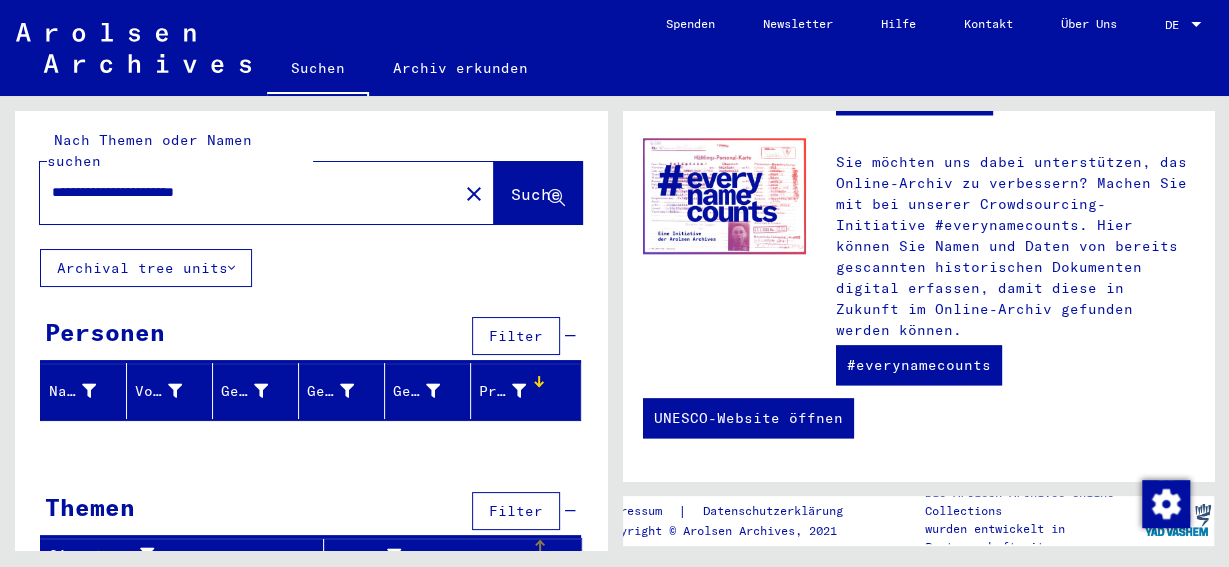 click at bounding box center [539, 541] 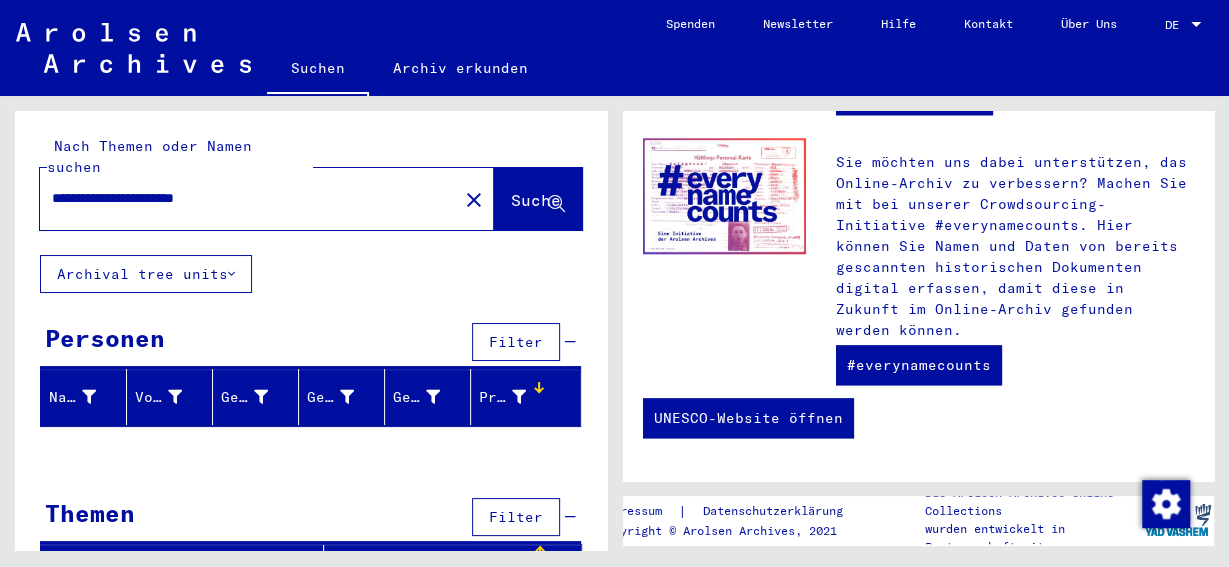 type on "**********" 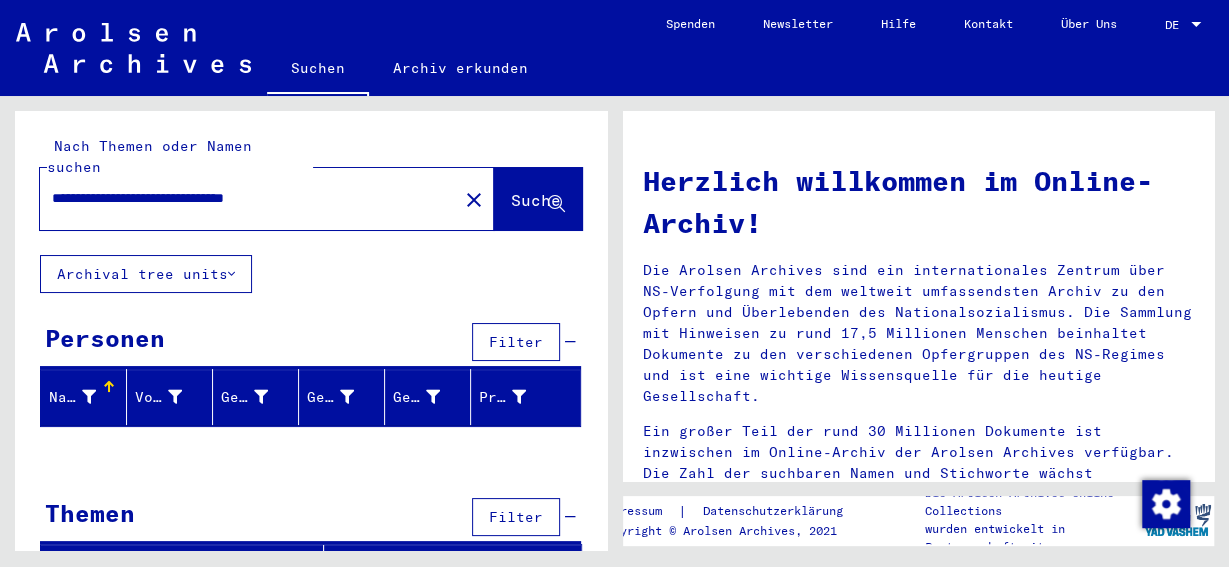 scroll, scrollTop: 1069, scrollLeft: 0, axis: vertical 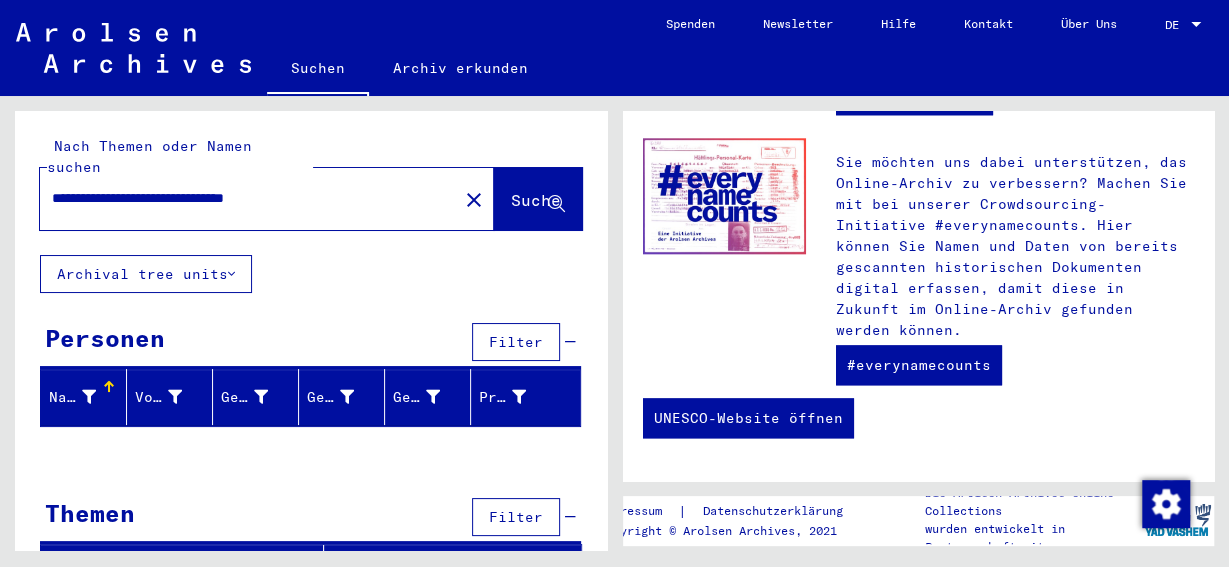click on "Filter" at bounding box center (516, 517) 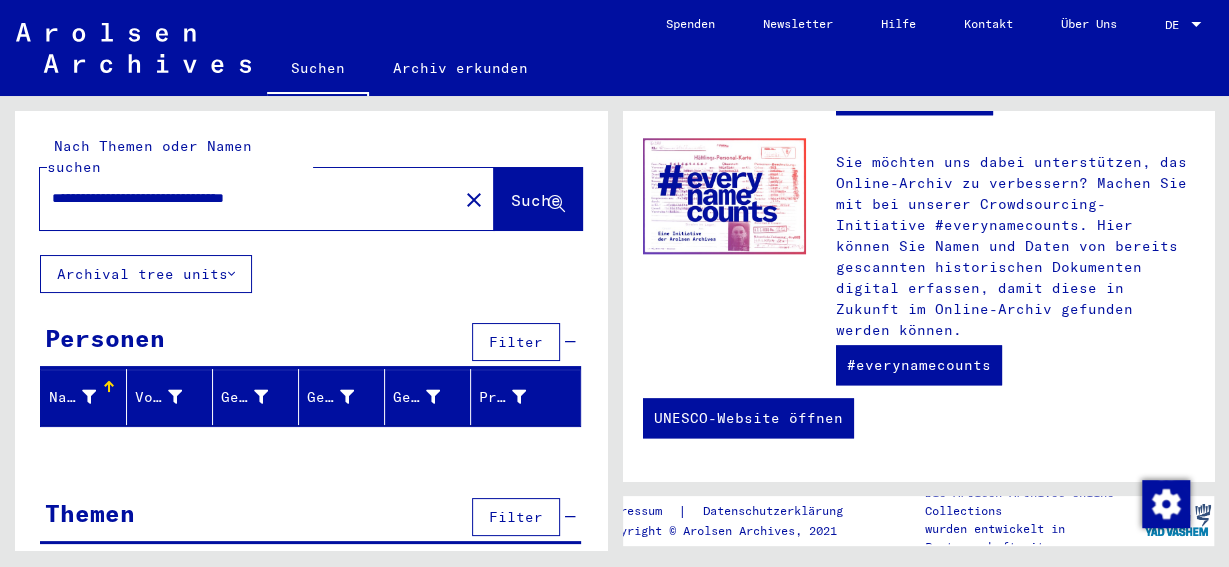 click at bounding box center (194, 571) 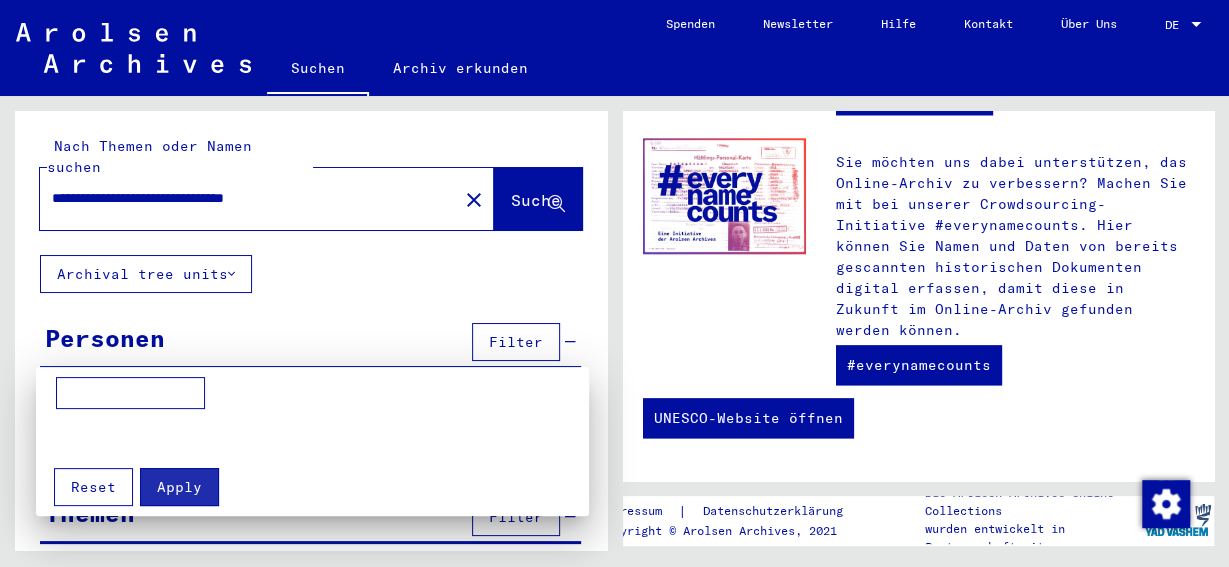 click at bounding box center [130, 393] 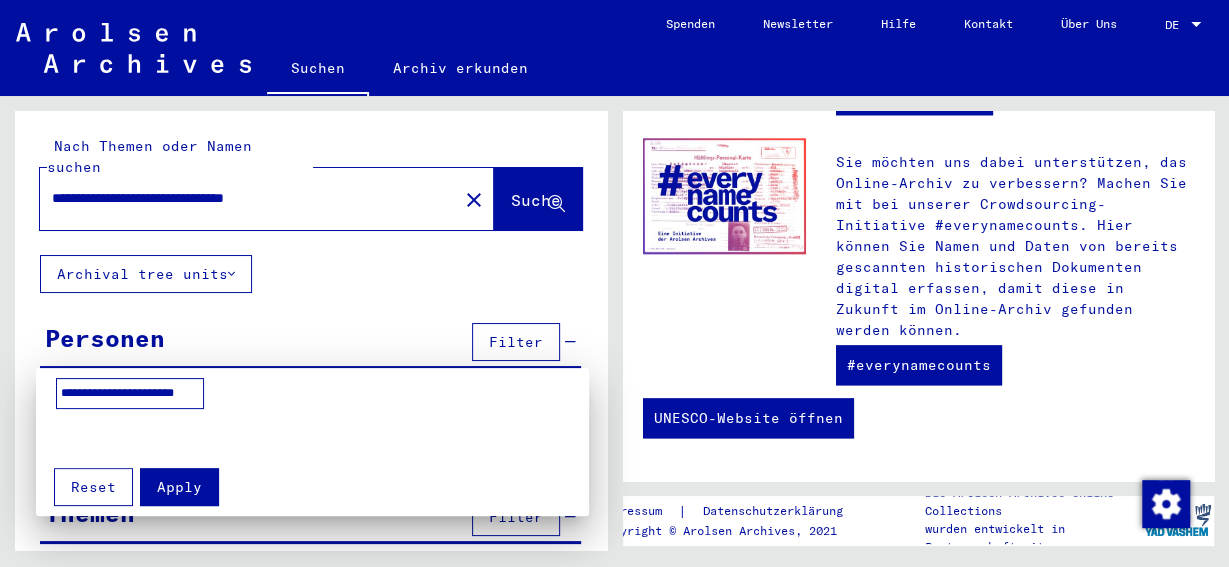 scroll, scrollTop: 0, scrollLeft: 32, axis: horizontal 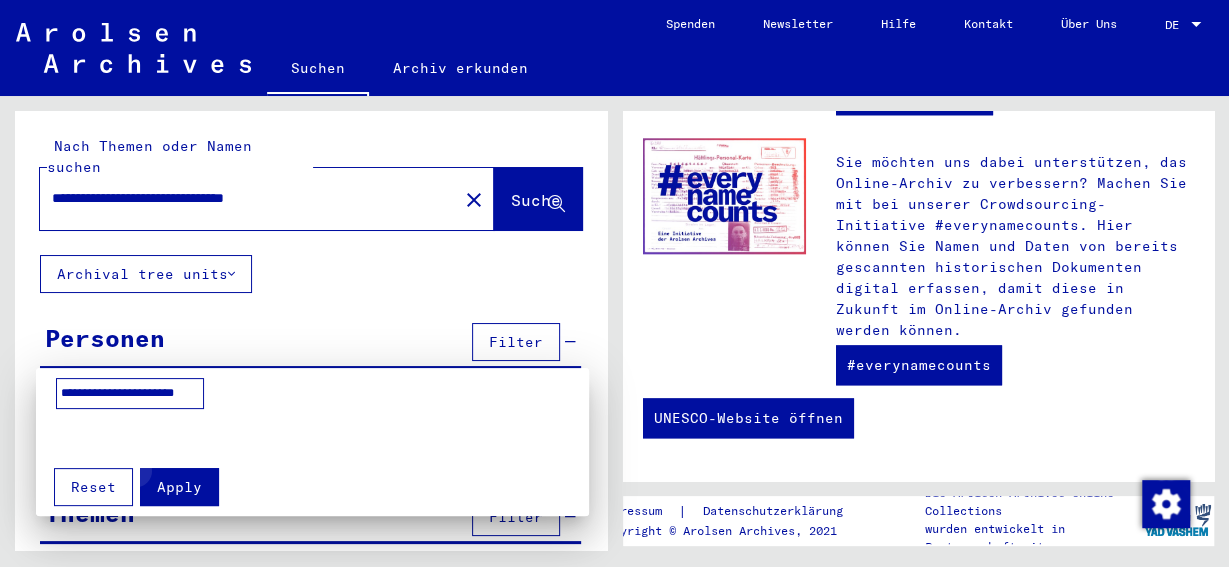 click on "Apply" at bounding box center [179, 487] 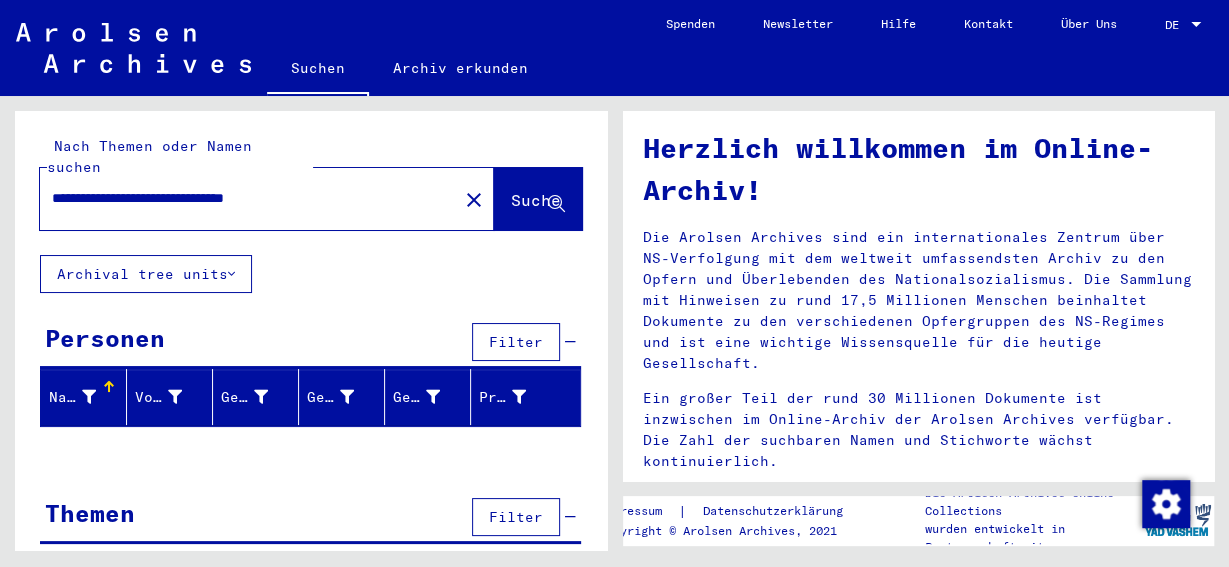 scroll, scrollTop: 0, scrollLeft: 0, axis: both 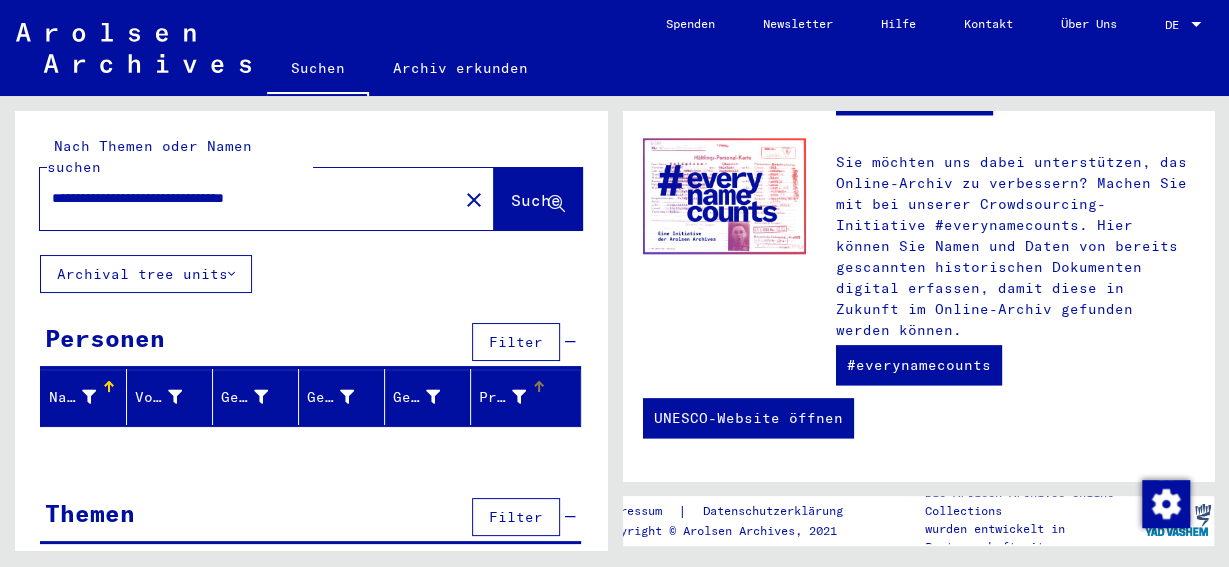 click at bounding box center [539, 382] 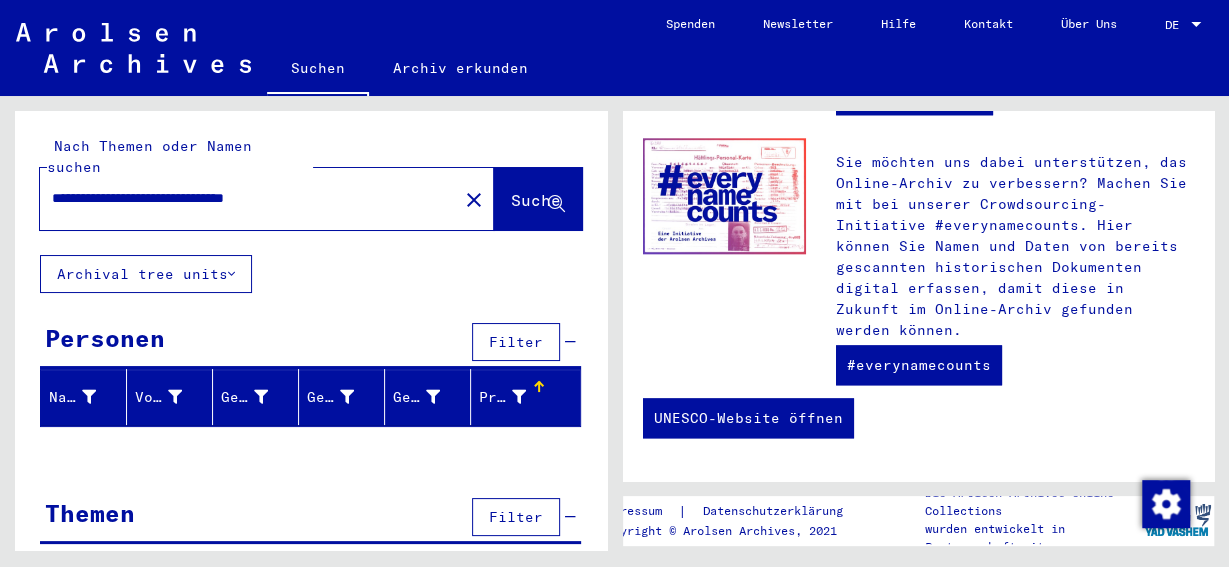 scroll, scrollTop: 150, scrollLeft: 0, axis: vertical 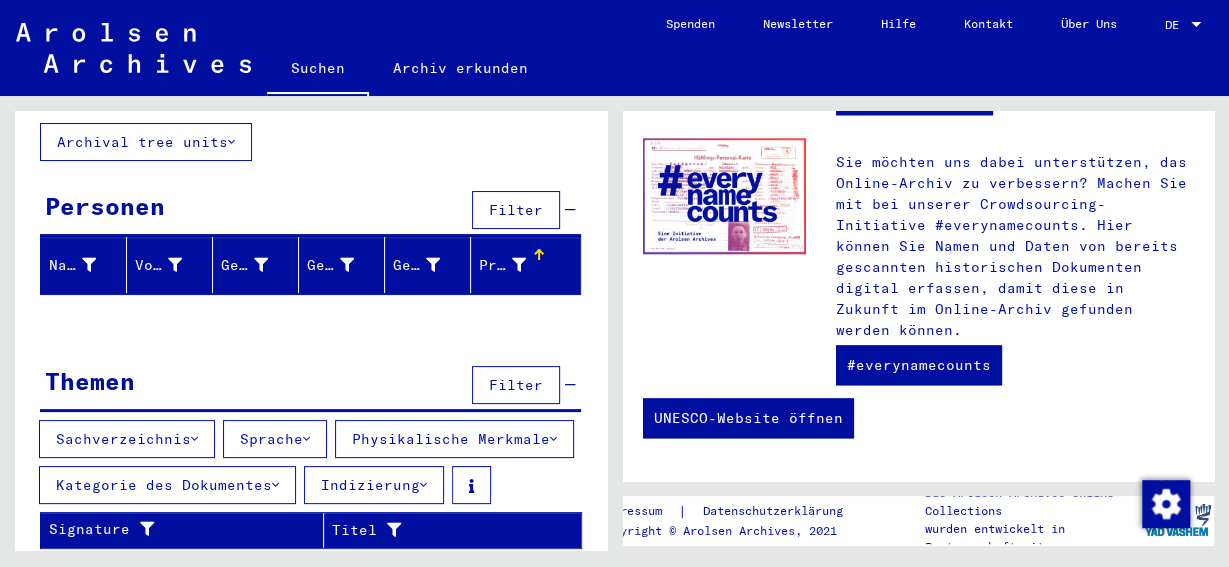 click on "Sachverzeichnis" at bounding box center [127, 439] 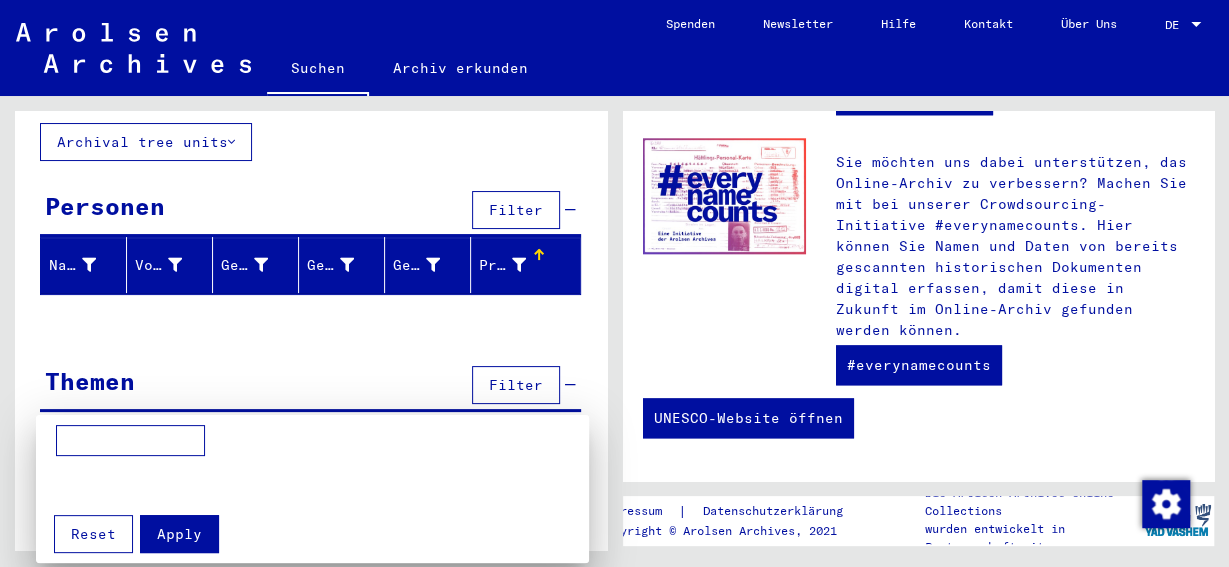 click at bounding box center (130, 441) 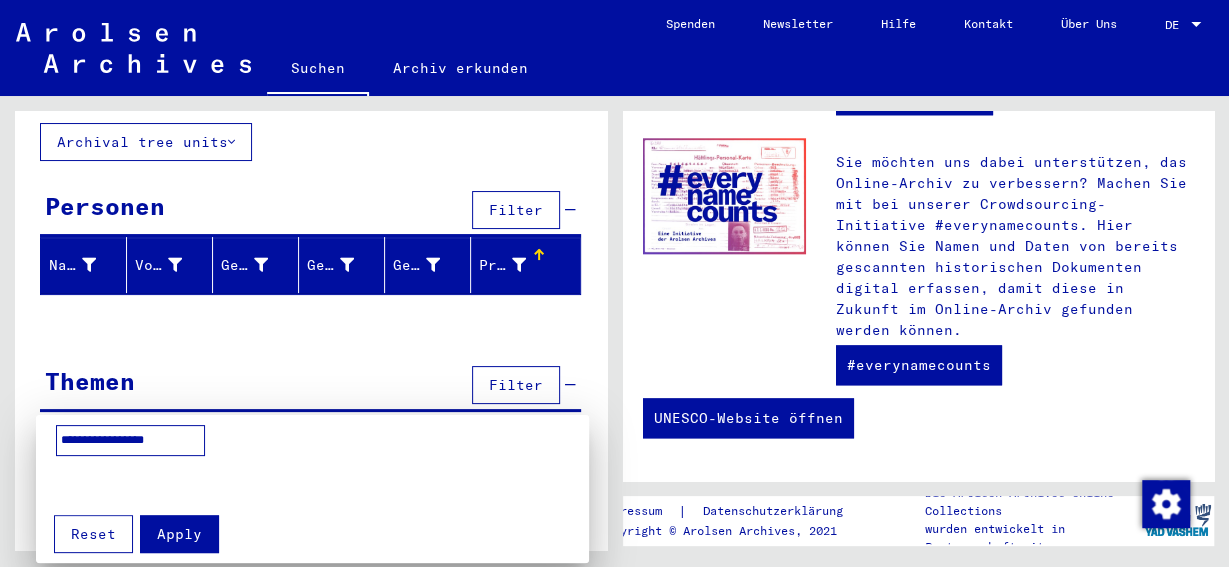 type on "**********" 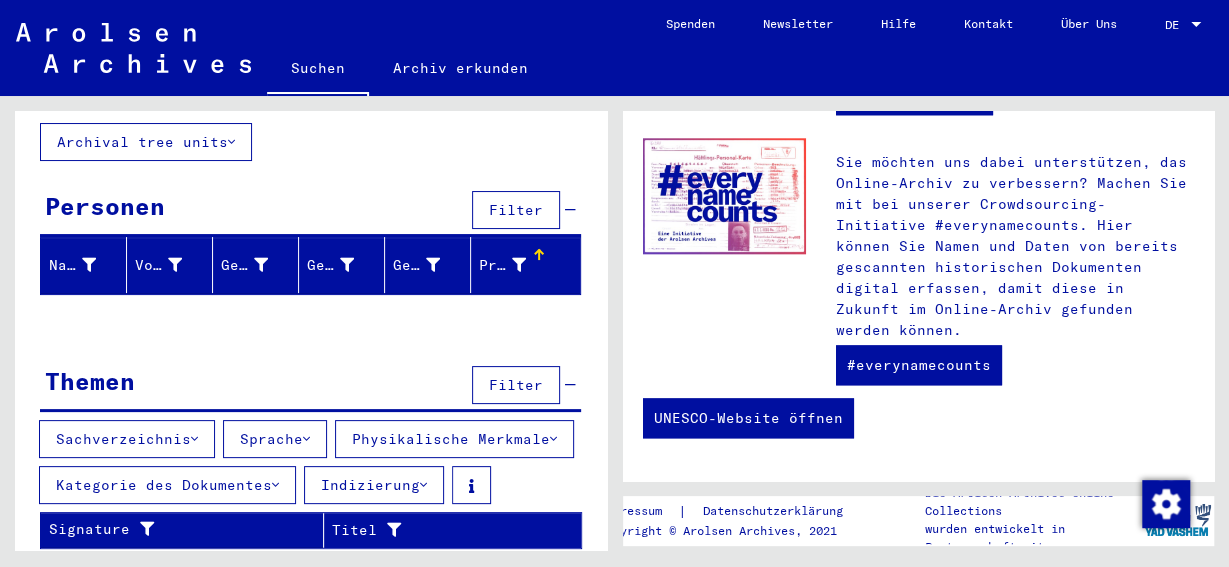 click on "Physikalische Merkmale" at bounding box center (454, 439) 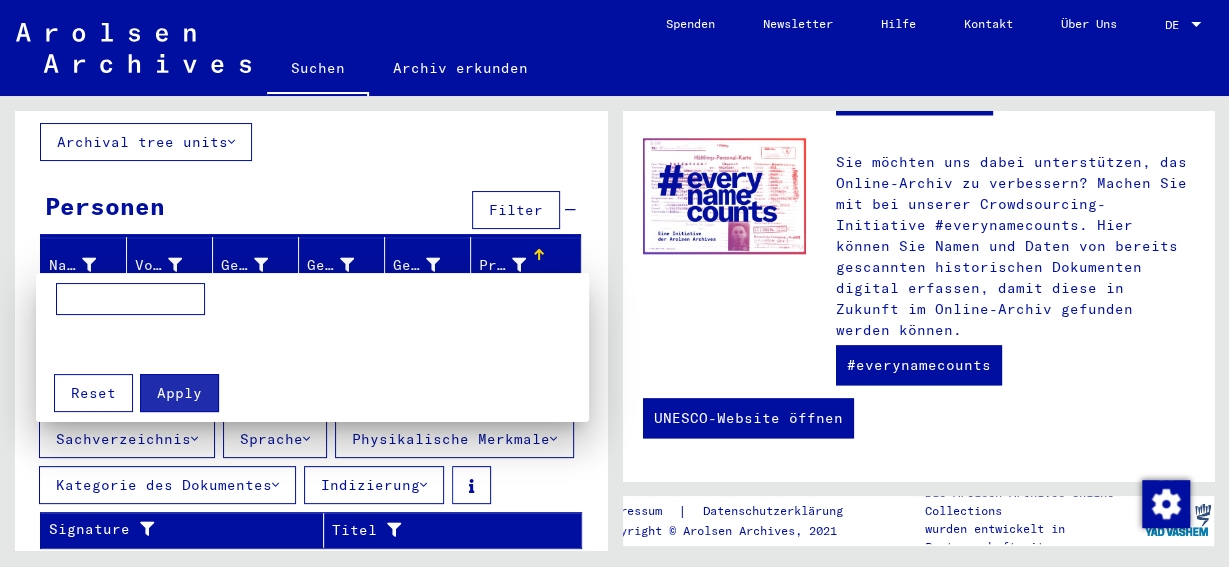 click at bounding box center (614, 283) 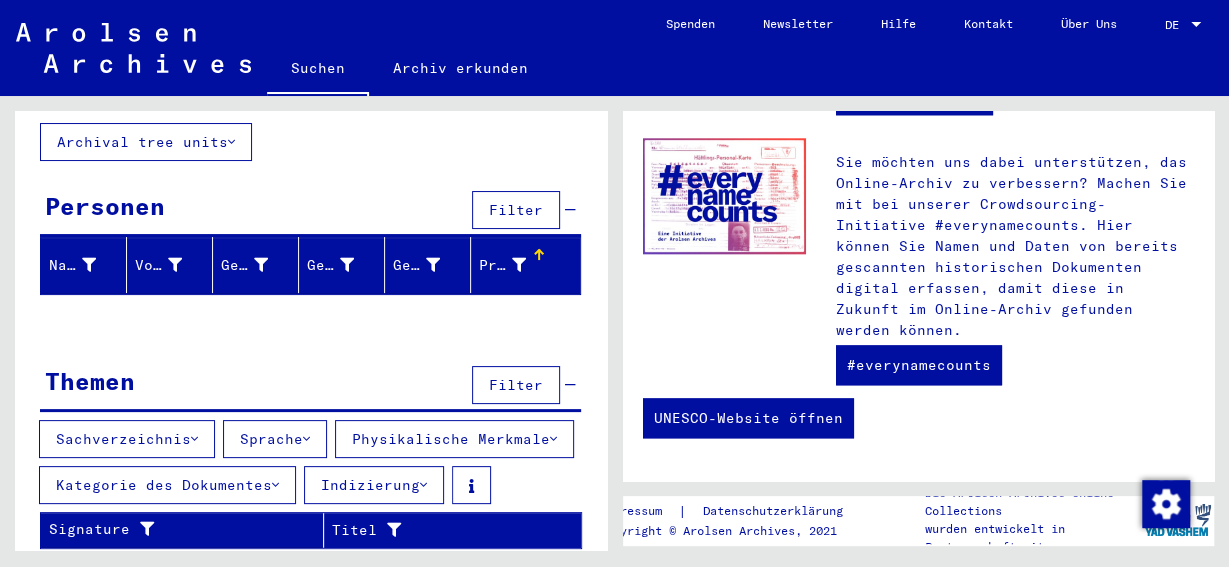 click on "Sachverzeichnis" at bounding box center (127, 439) 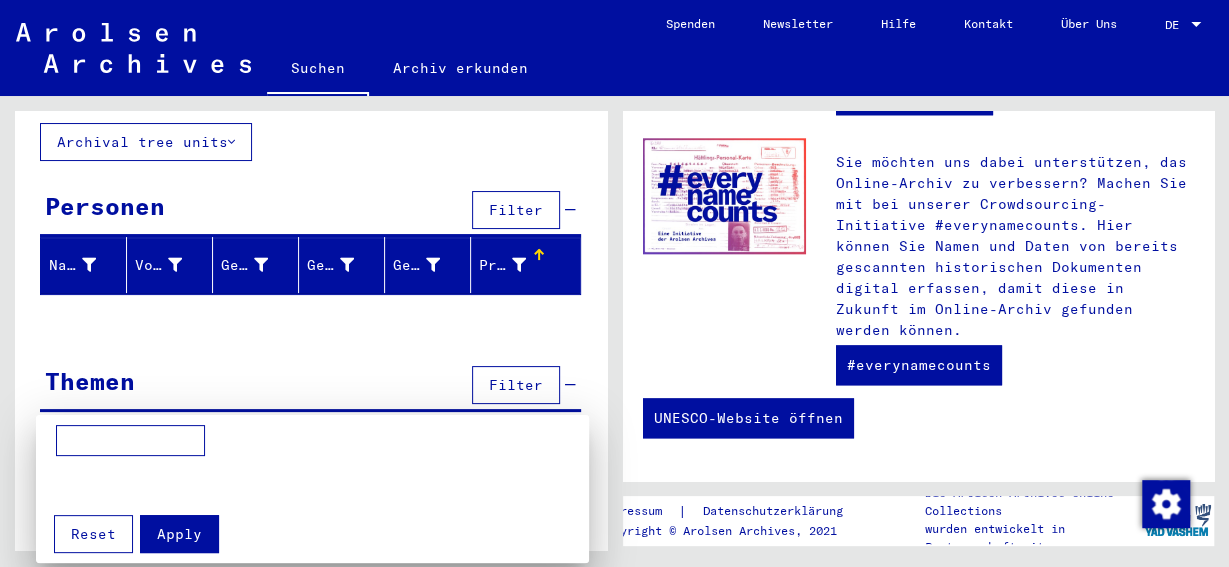 click at bounding box center [130, 441] 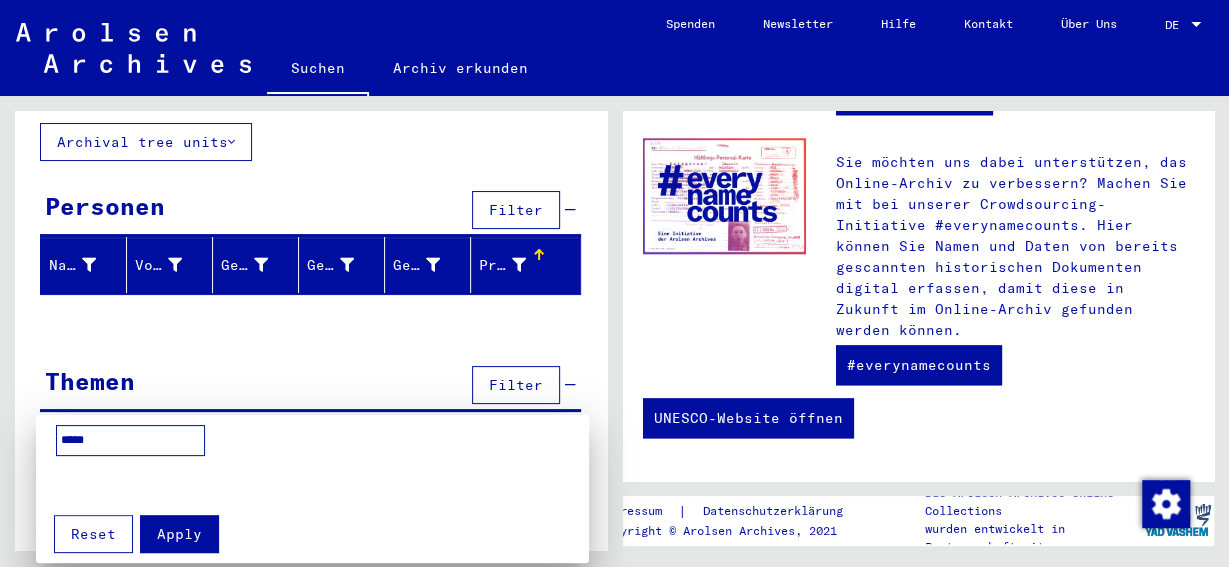 type on "*****" 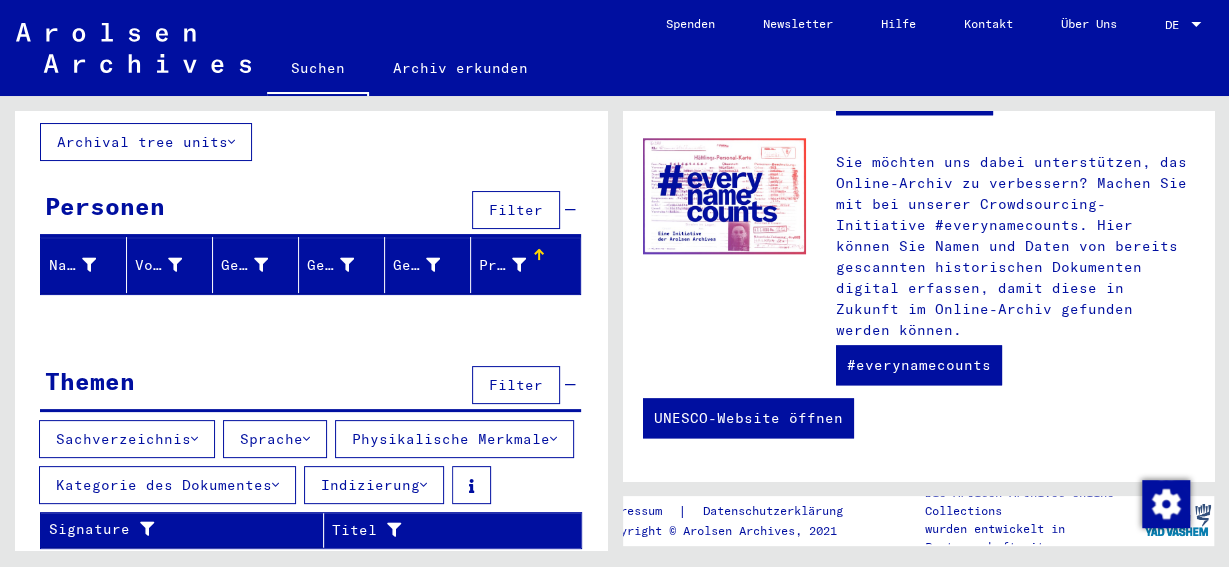 scroll, scrollTop: 0, scrollLeft: 0, axis: both 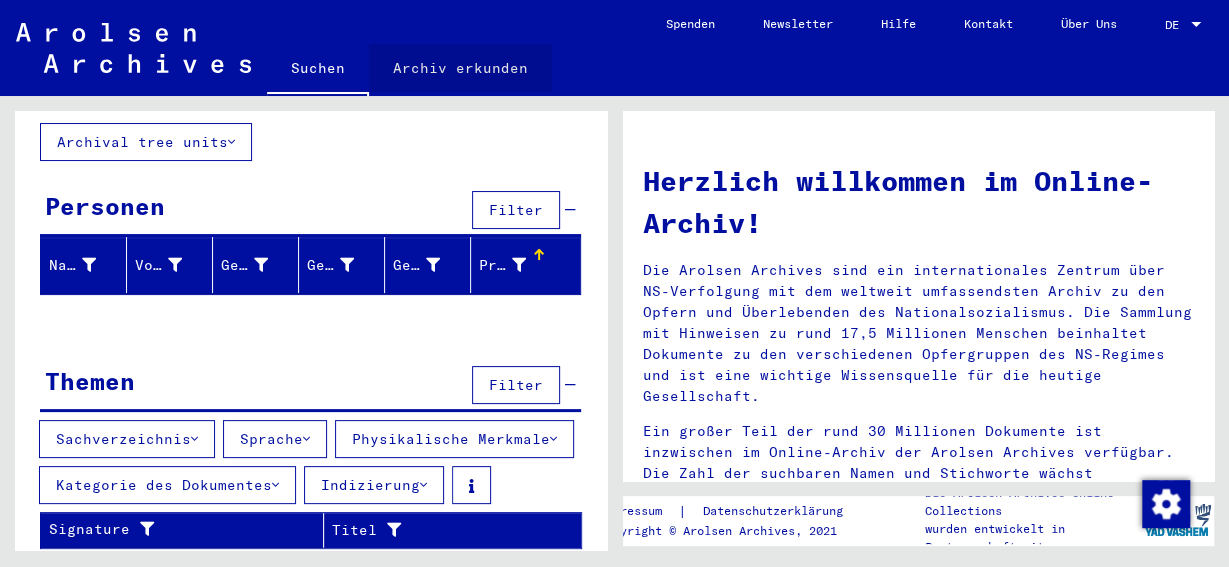 click on "Archiv erkunden" 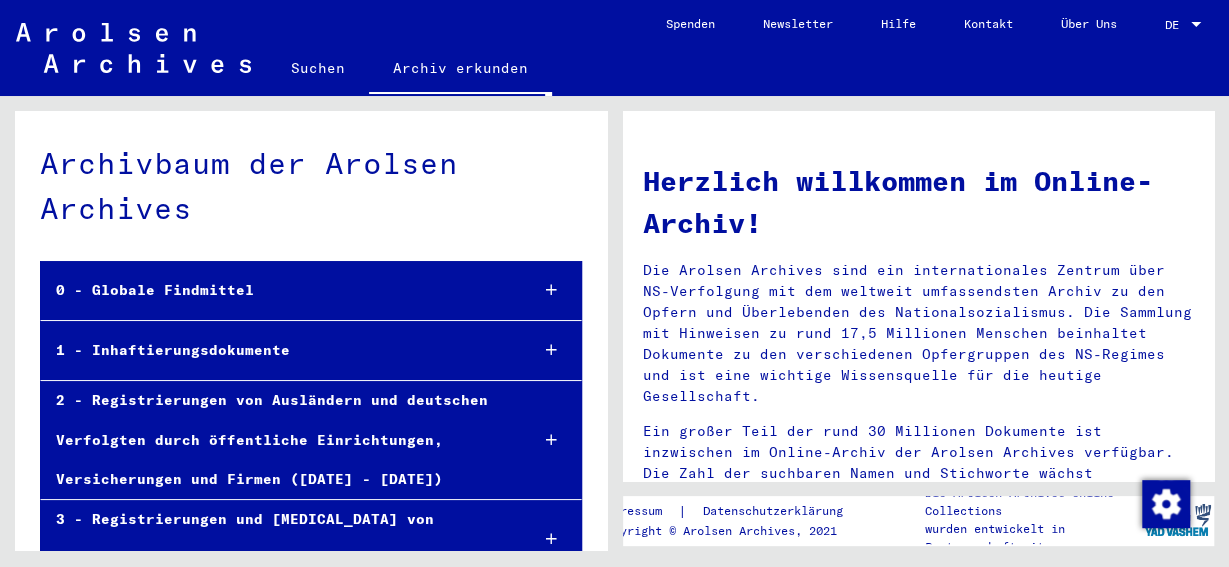 click at bounding box center [551, 350] 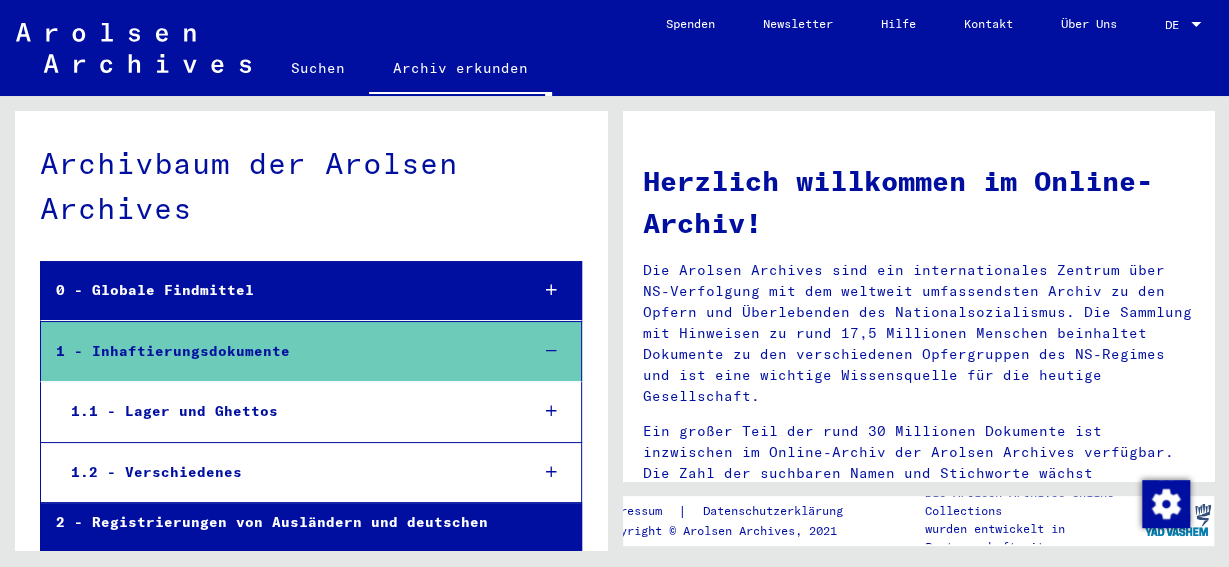 click at bounding box center (551, 411) 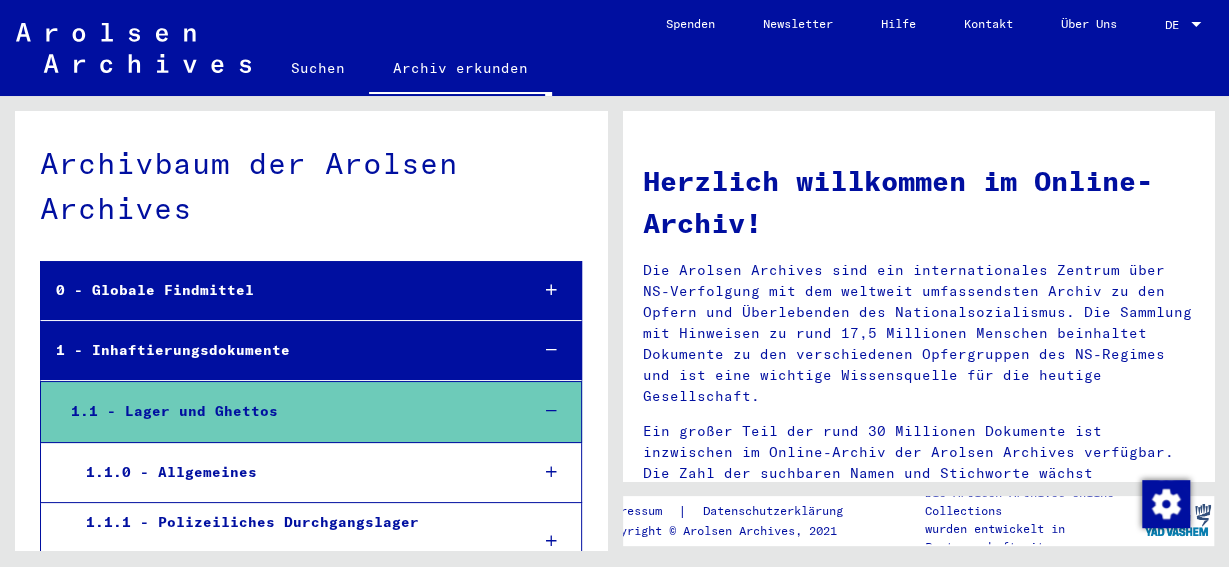 click at bounding box center (551, 411) 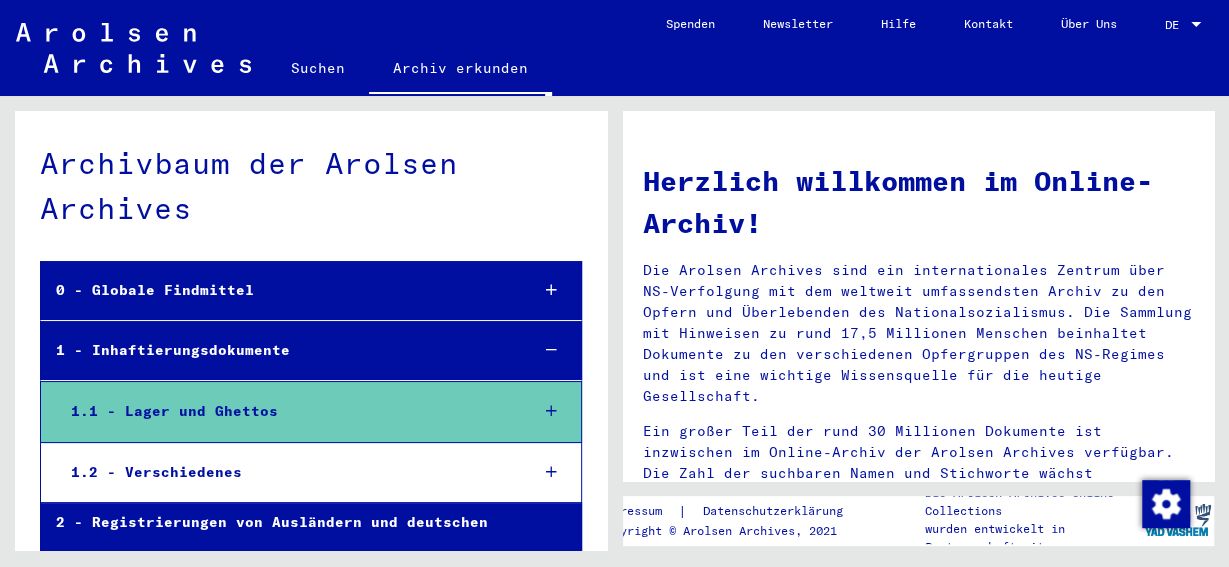 click on "2 - Registrierungen von Ausländern und deutschen Verfolgten durch öffentliche Einrichtungen, Versicherungen und Firmen ([DATE] - [DATE])" at bounding box center [276, 562] 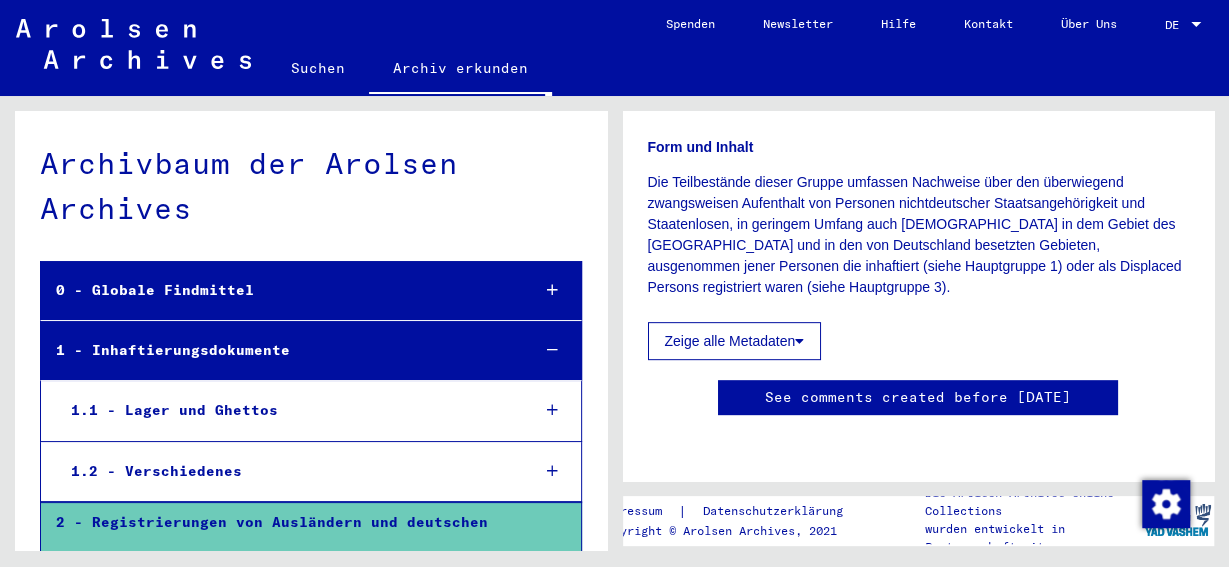 scroll, scrollTop: 0, scrollLeft: 0, axis: both 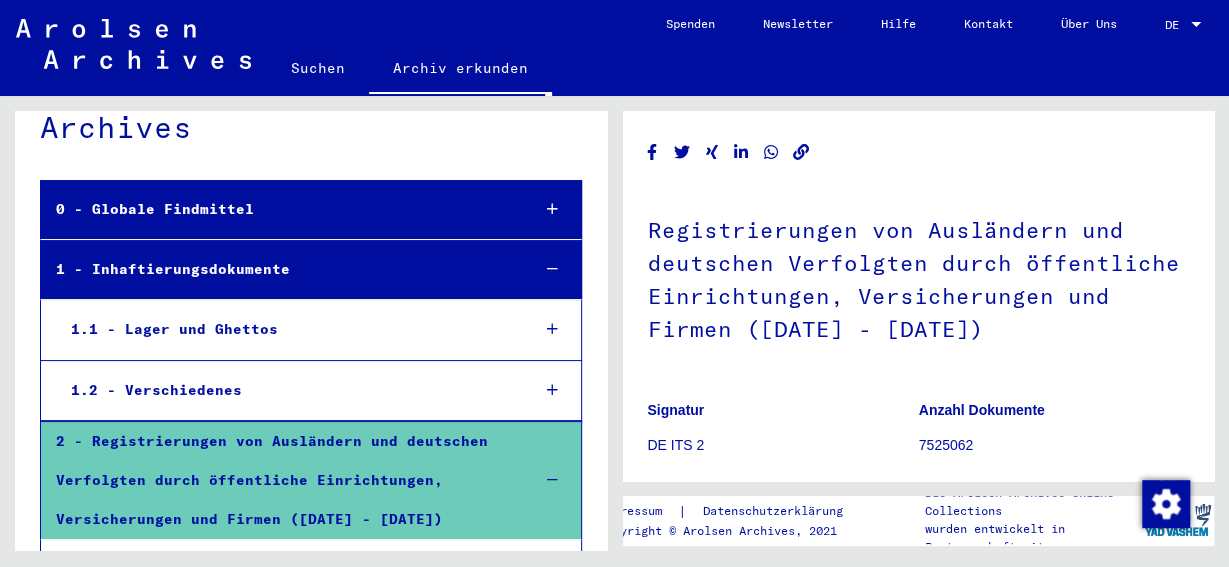 click at bounding box center [551, 390] 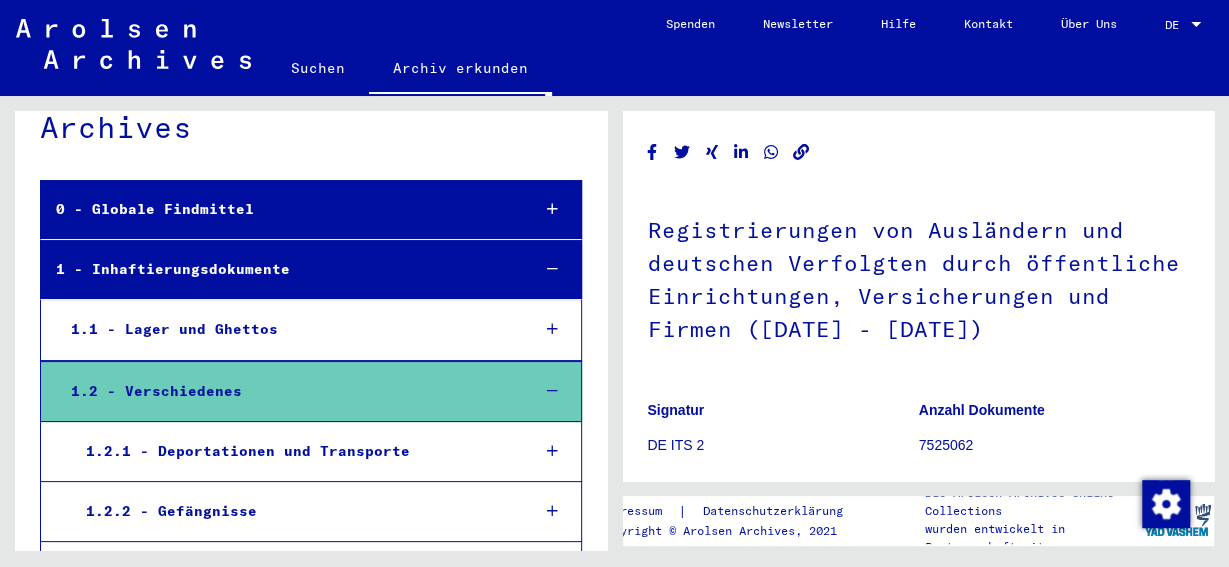 click on "1.2.2 - Gefängnisse" at bounding box center (292, 511) 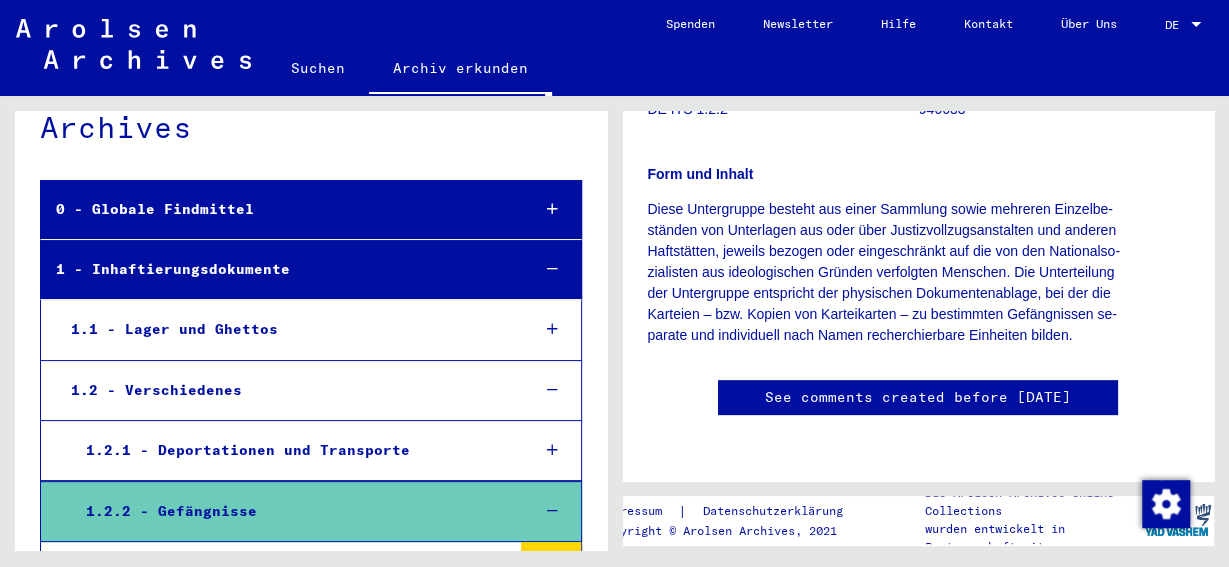 scroll, scrollTop: 0, scrollLeft: 0, axis: both 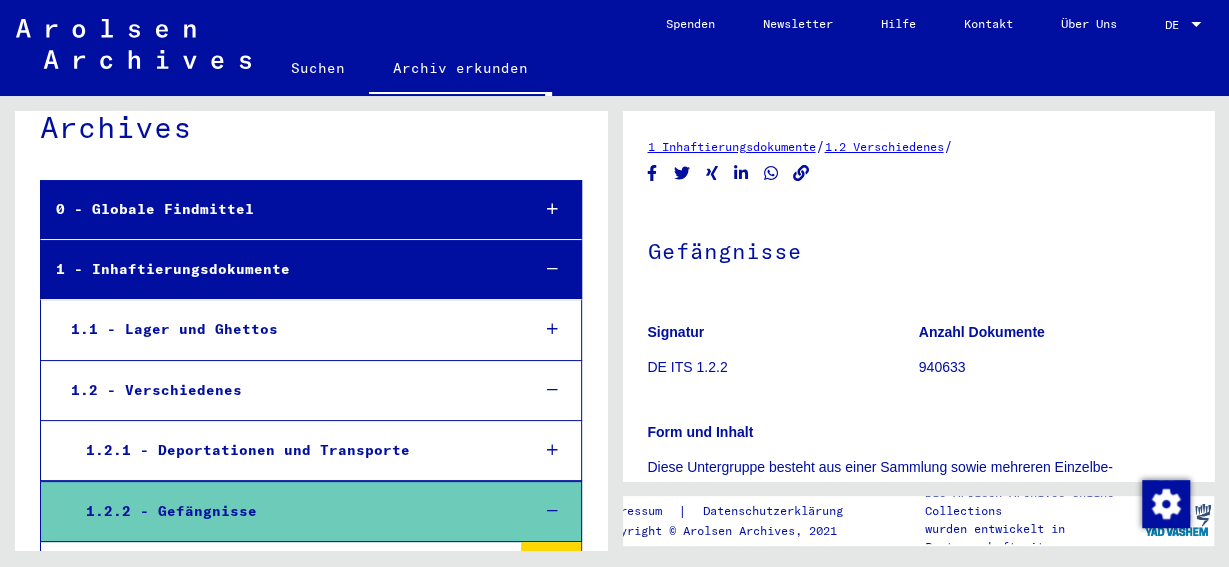 click at bounding box center (551, 329) 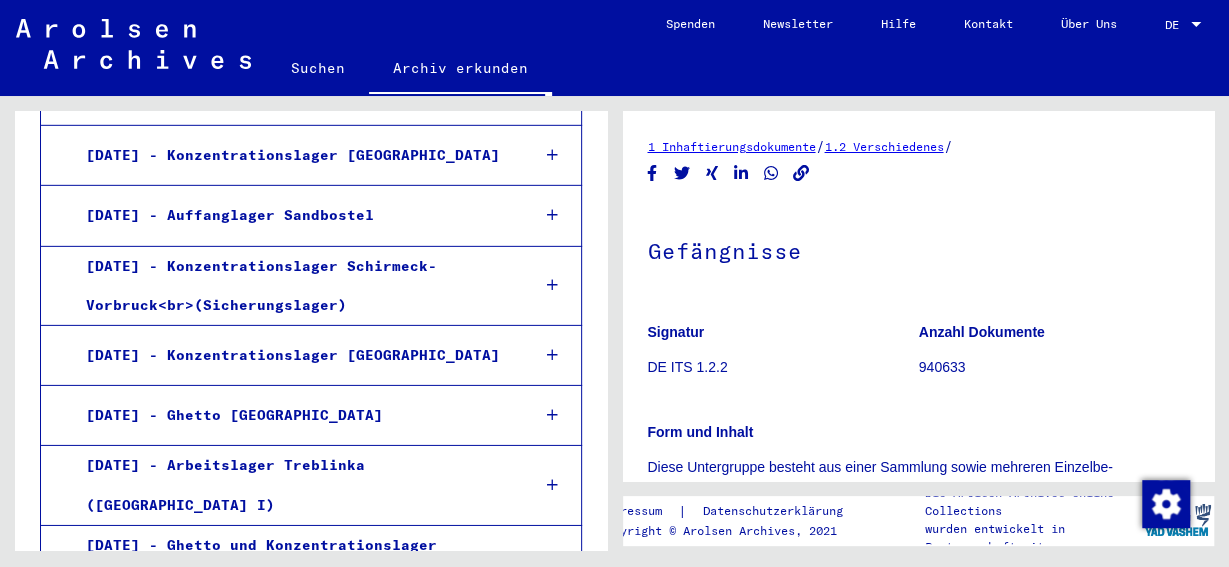 scroll, scrollTop: 0, scrollLeft: 0, axis: both 